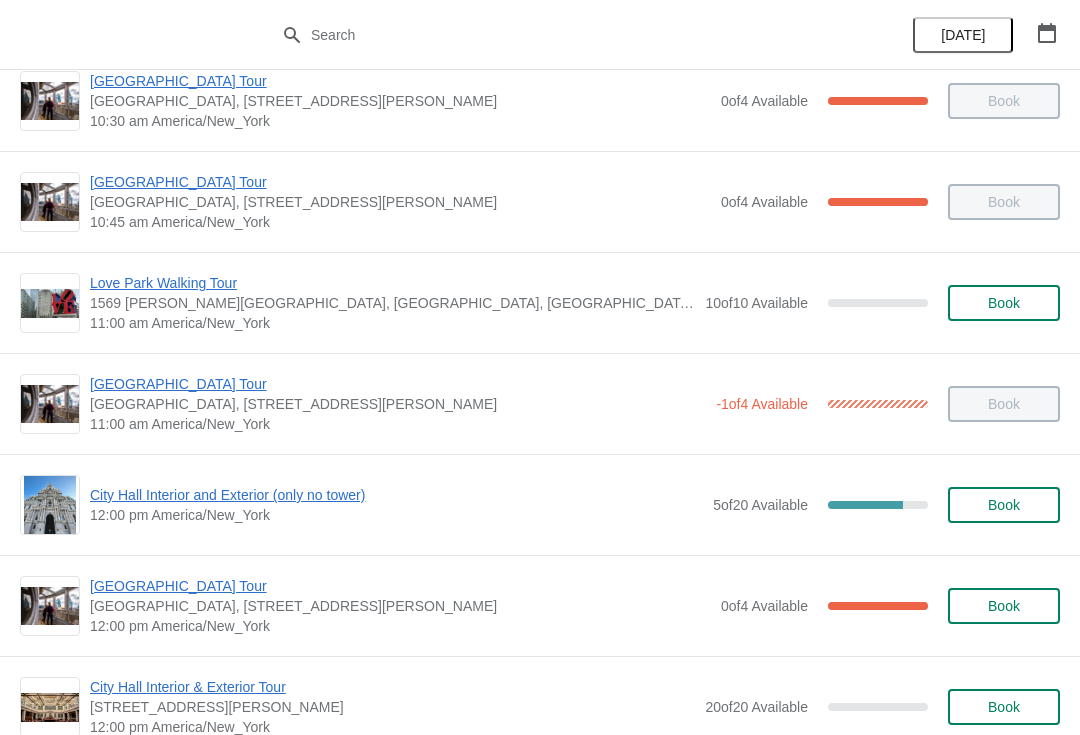 scroll, scrollTop: 760, scrollLeft: 0, axis: vertical 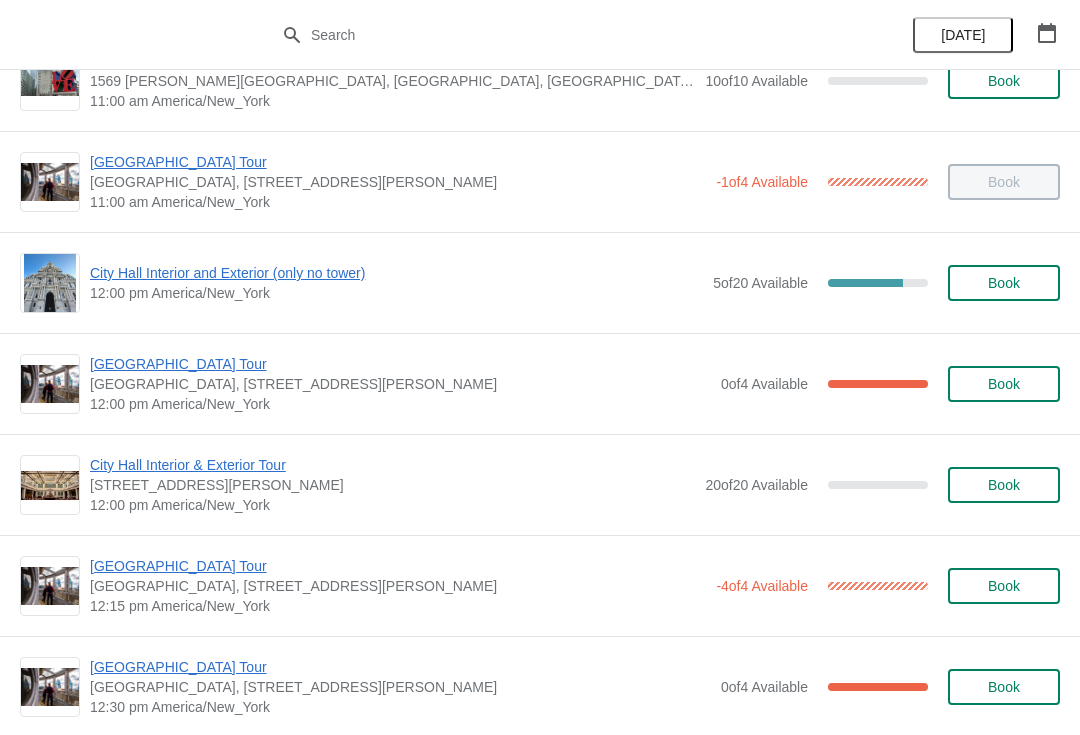click on "City Hall Interior and Exterior (only no tower)" at bounding box center (396, 273) 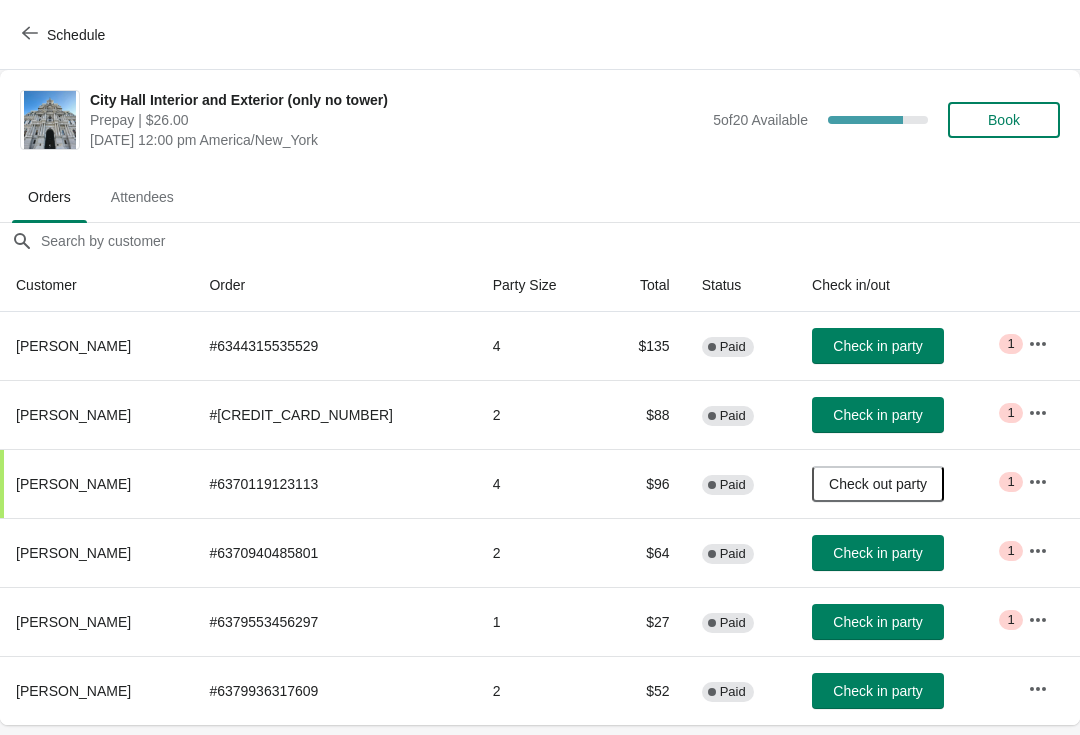 scroll, scrollTop: 0, scrollLeft: 0, axis: both 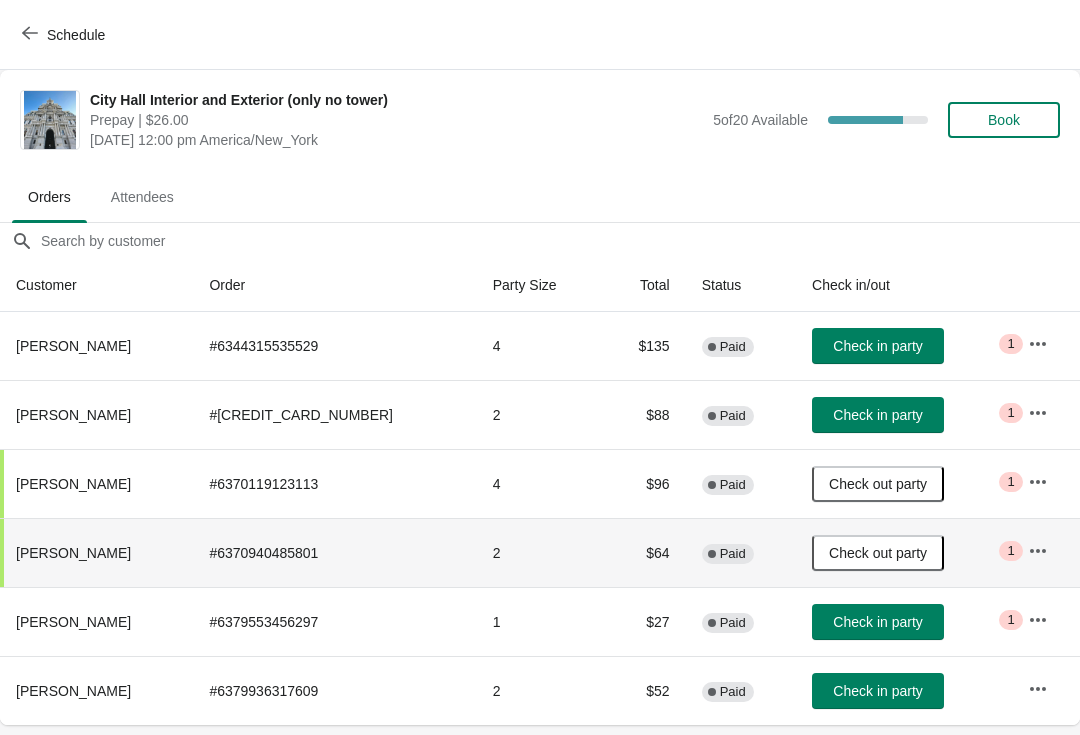click on "Schedule" at bounding box center [65, 34] 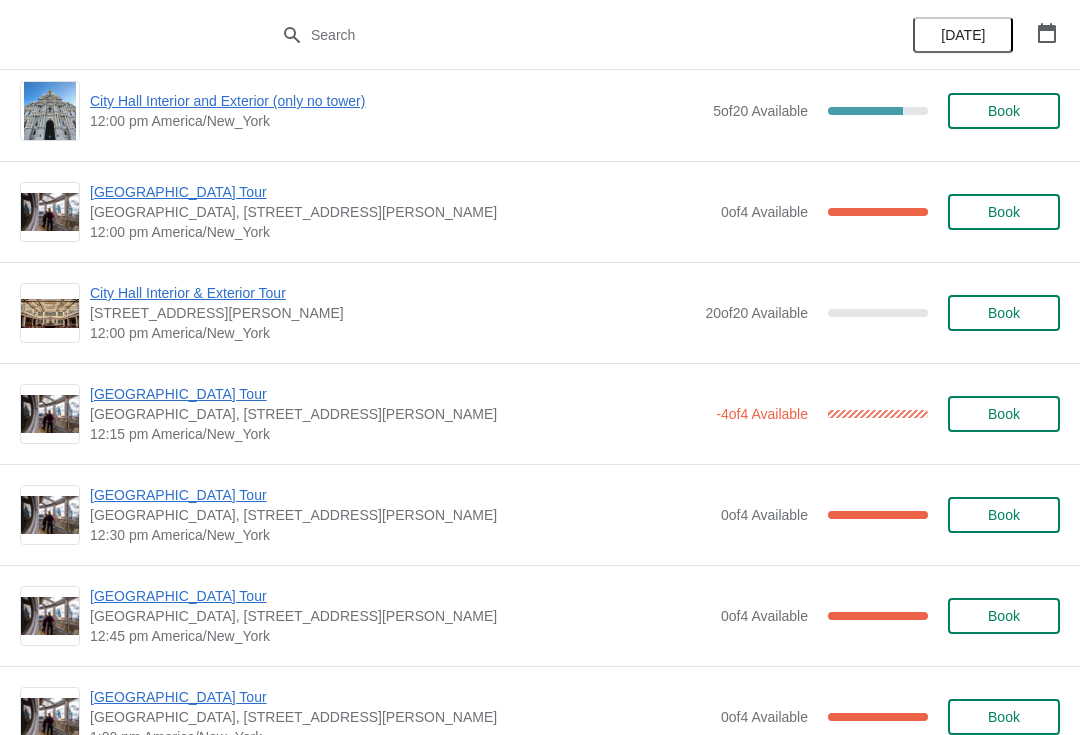 scroll, scrollTop: 933, scrollLeft: 0, axis: vertical 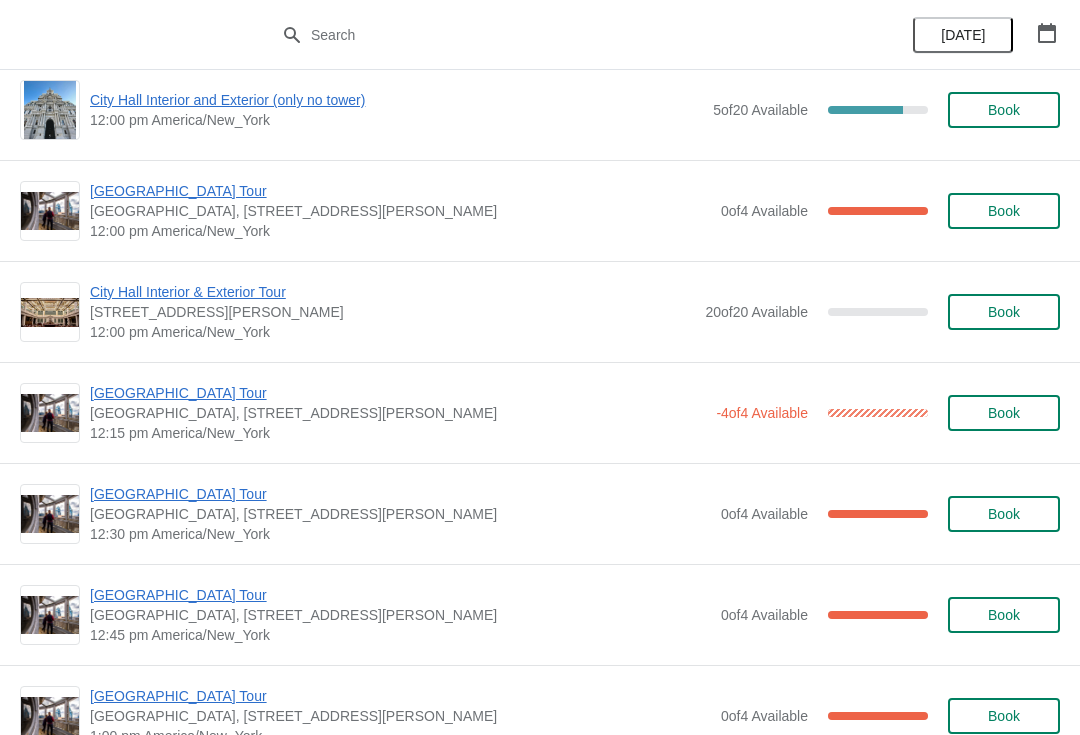 click on "[GEOGRAPHIC_DATA] Tour" at bounding box center [398, 393] 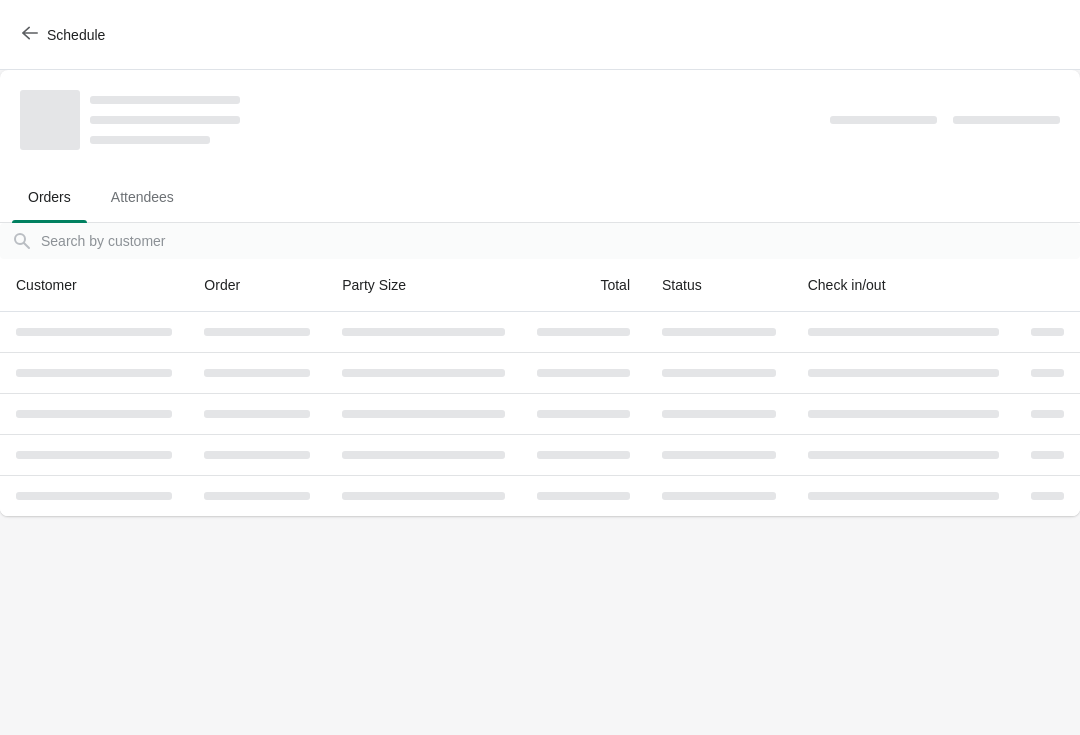 scroll, scrollTop: 0, scrollLeft: 0, axis: both 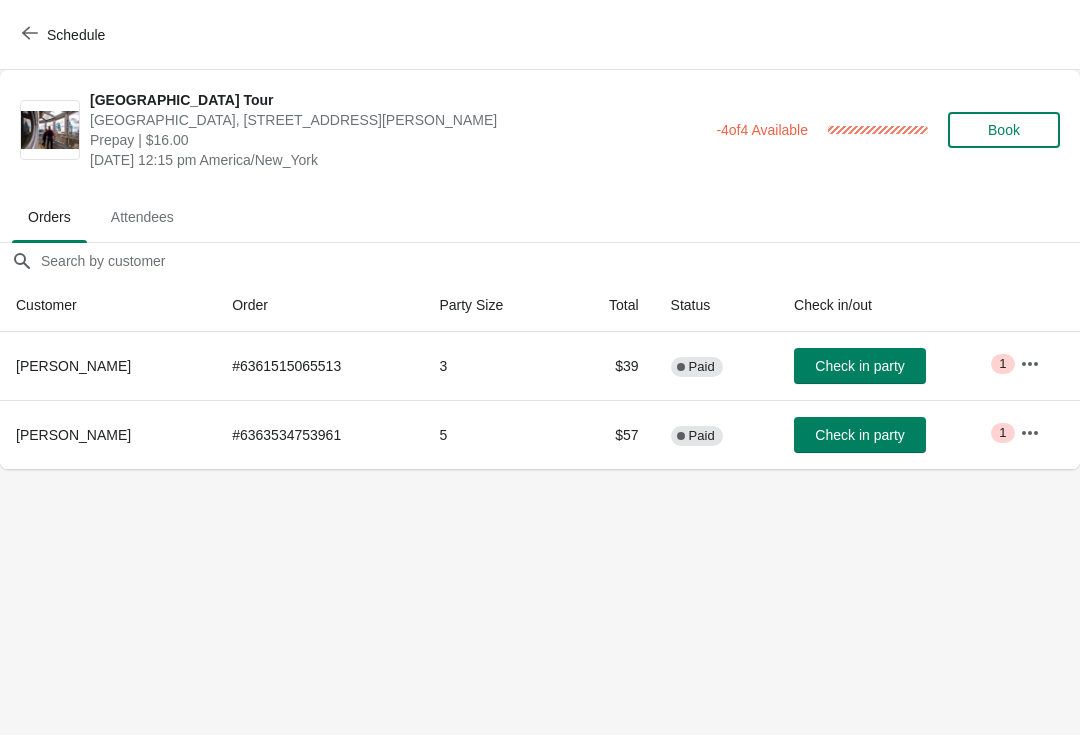 click on "Check in party" at bounding box center [859, 366] 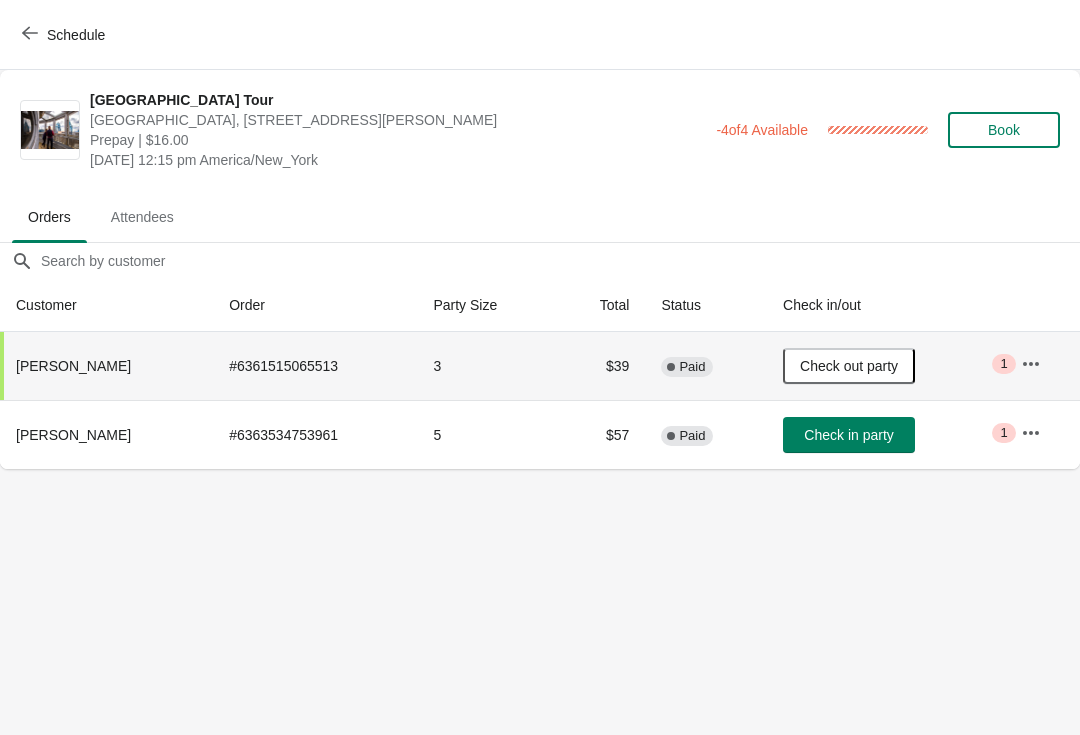 click 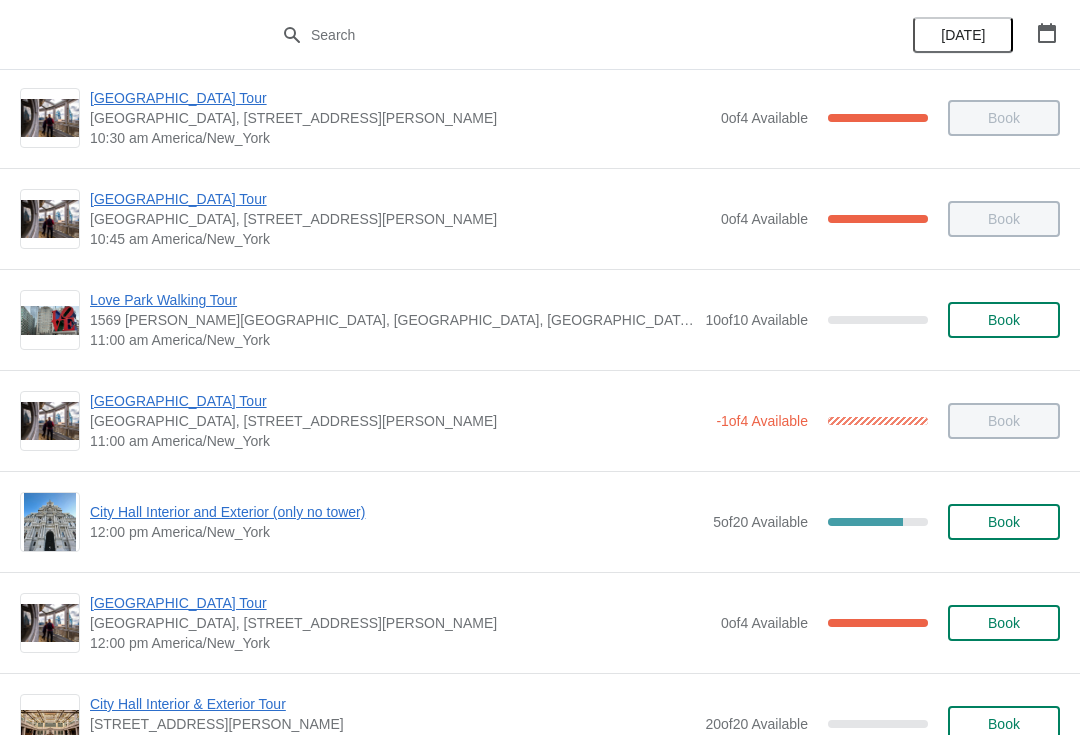 scroll, scrollTop: 613, scrollLeft: 0, axis: vertical 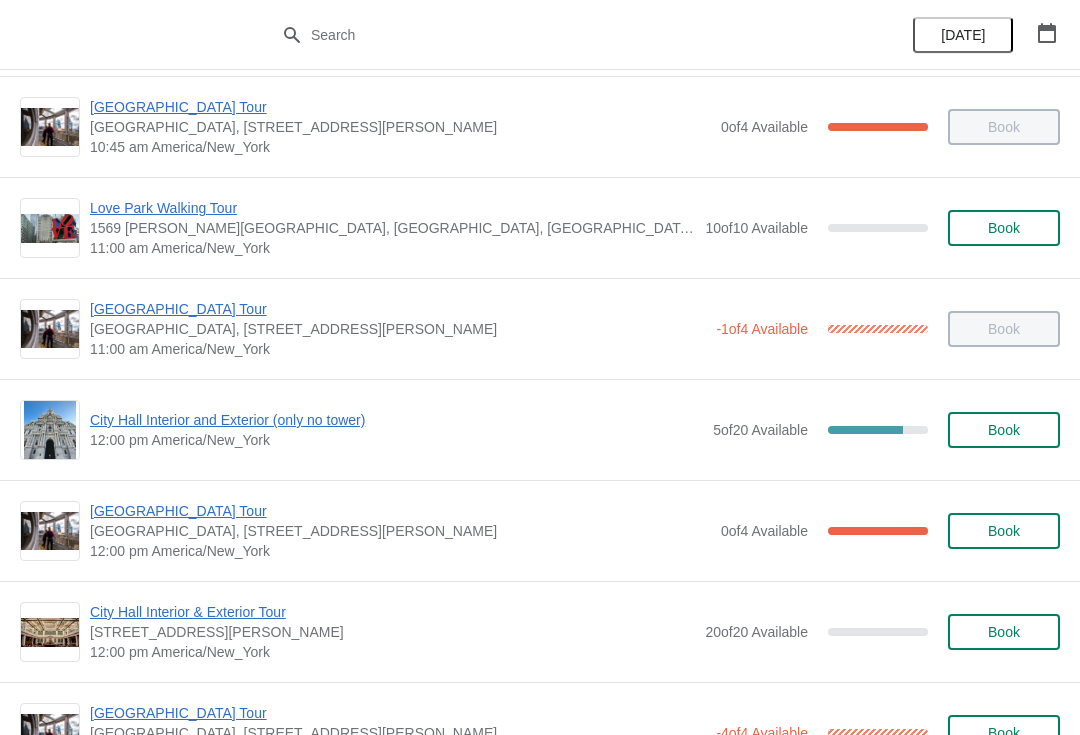 click on "City Hall Interior and Exterior (only no tower)" at bounding box center [396, 420] 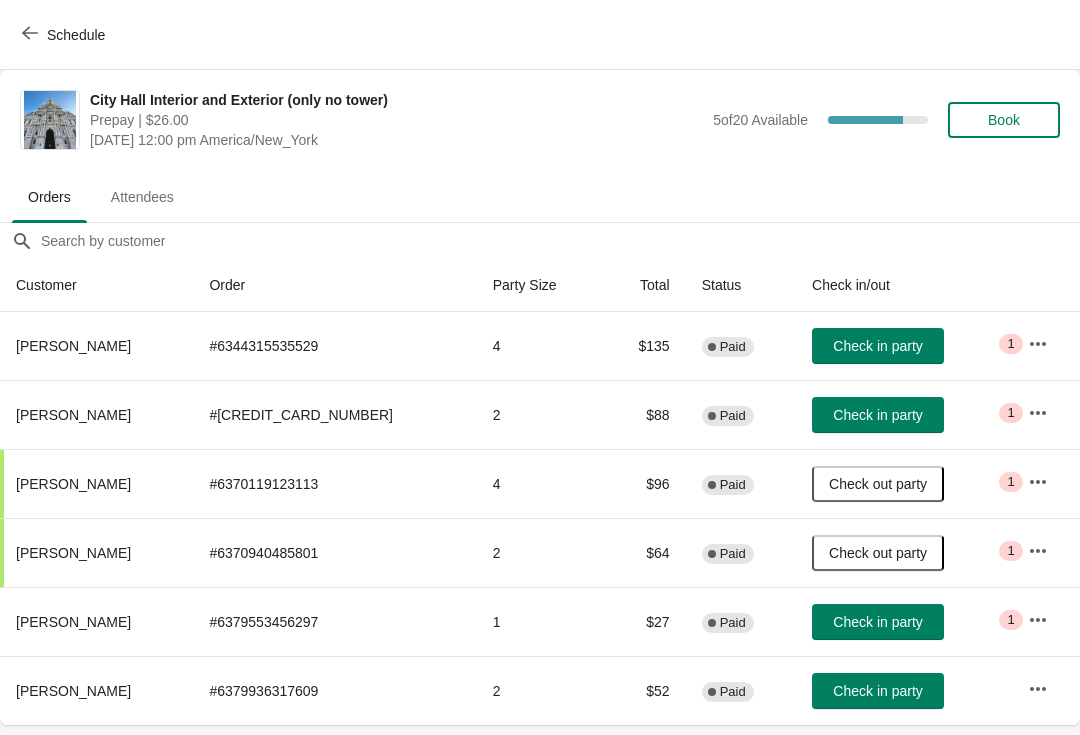 scroll, scrollTop: 0, scrollLeft: 0, axis: both 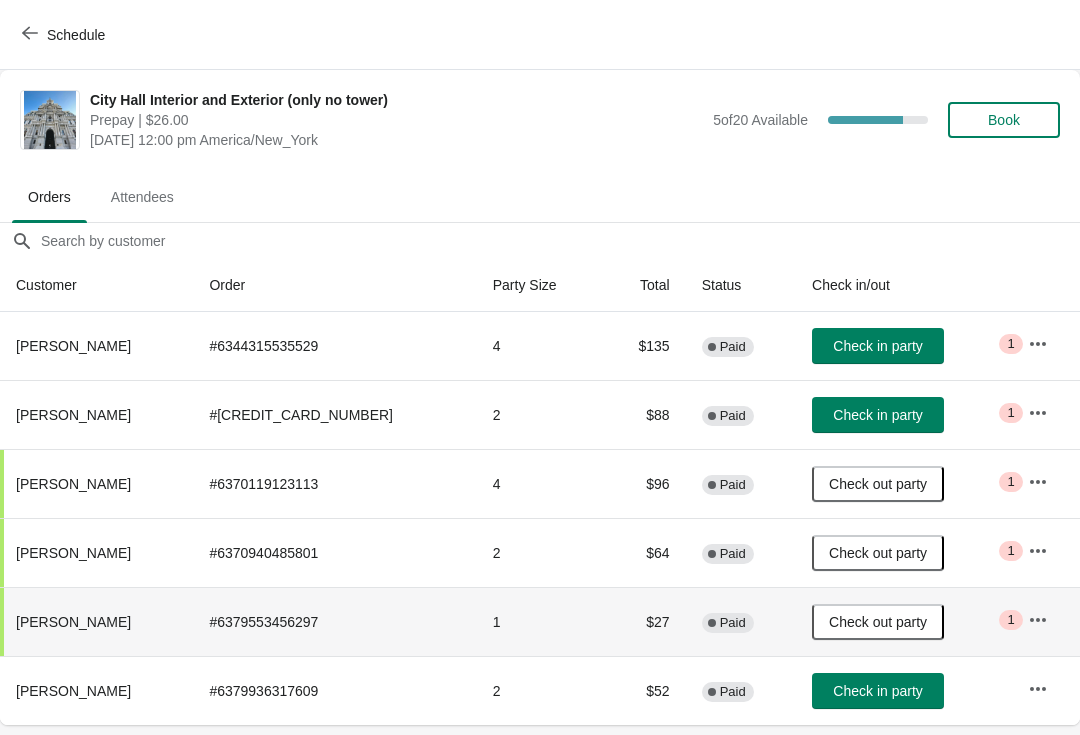 click on "Check in party" at bounding box center [877, 415] 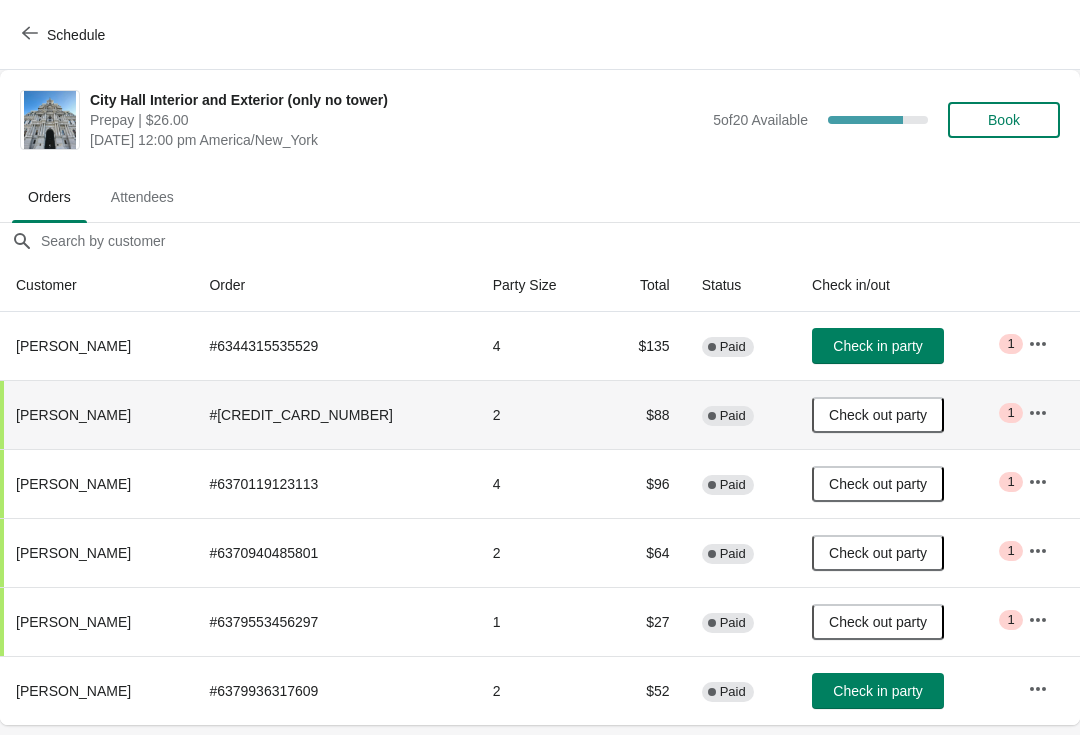 click on "Check in party" at bounding box center [878, 346] 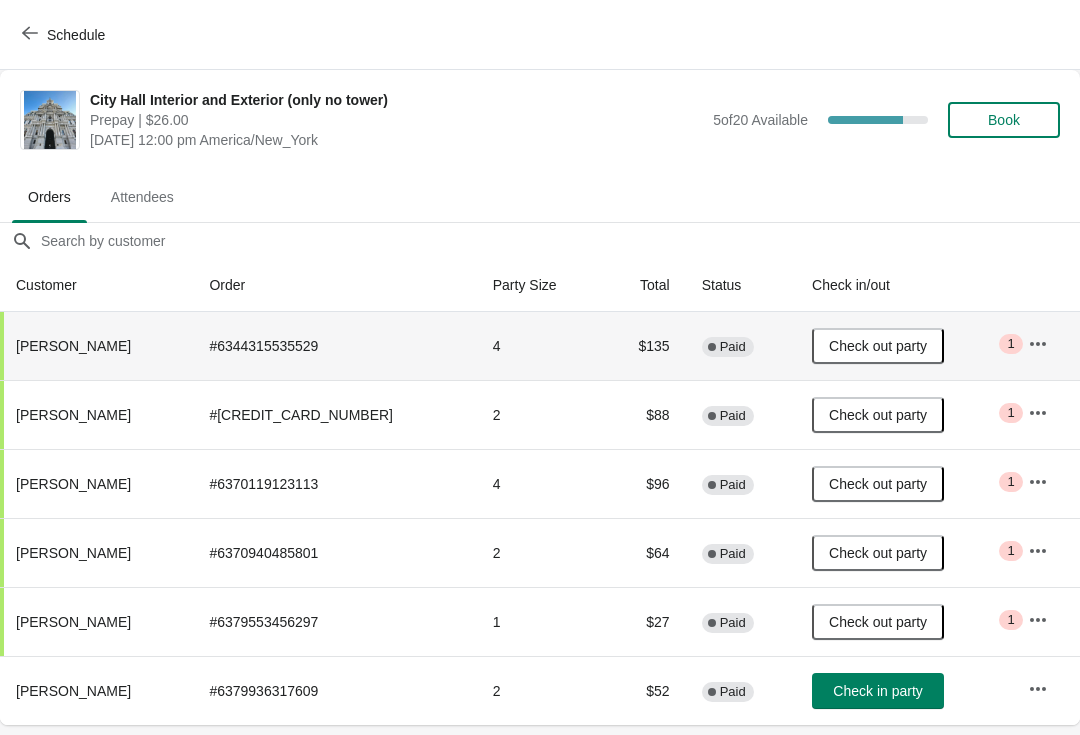 click on "Schedule" at bounding box center (65, 35) 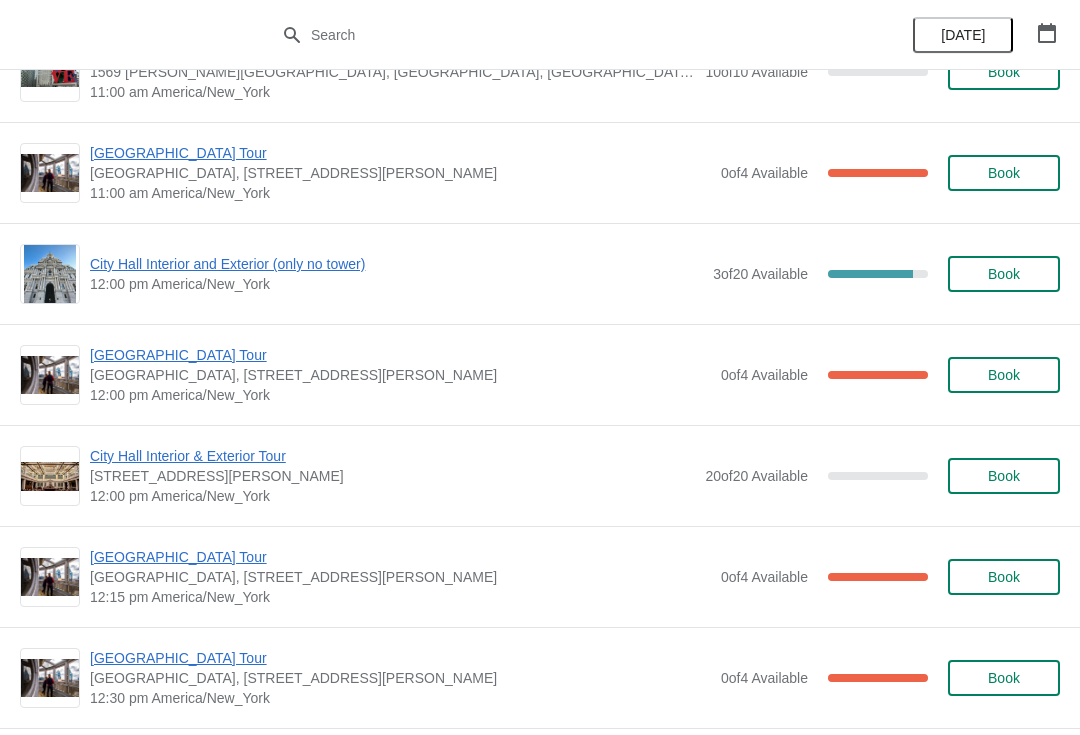 scroll, scrollTop: 2840, scrollLeft: 0, axis: vertical 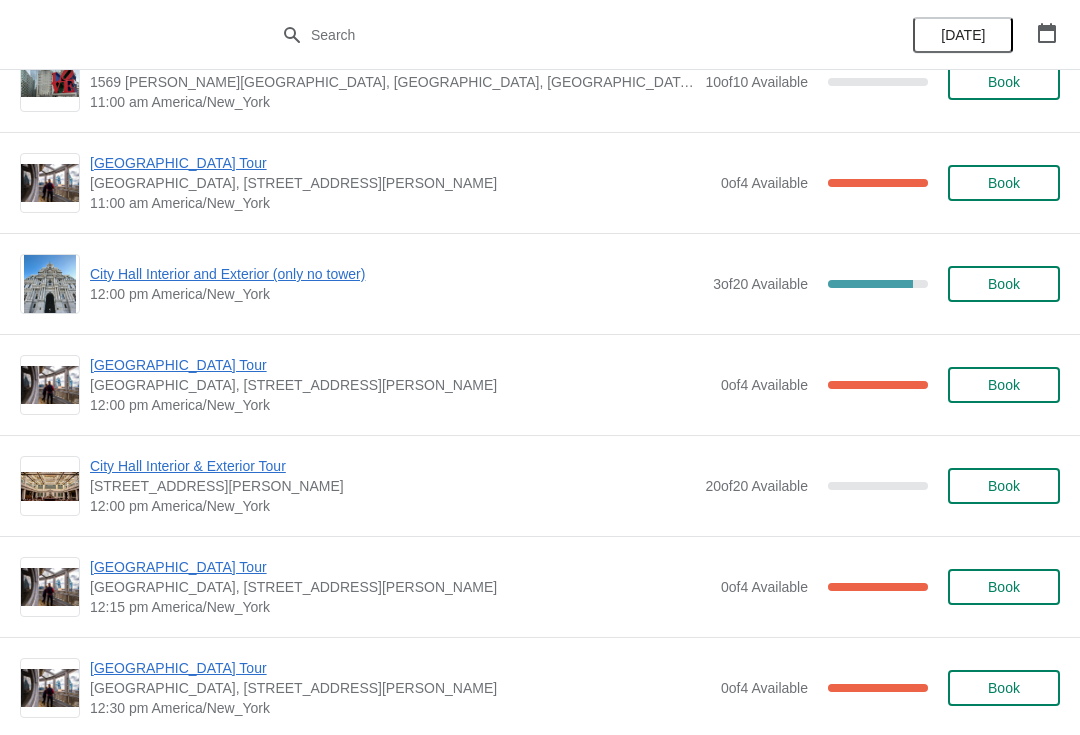 click on "City Hall Interior & Exterior Tour" at bounding box center [392, 466] 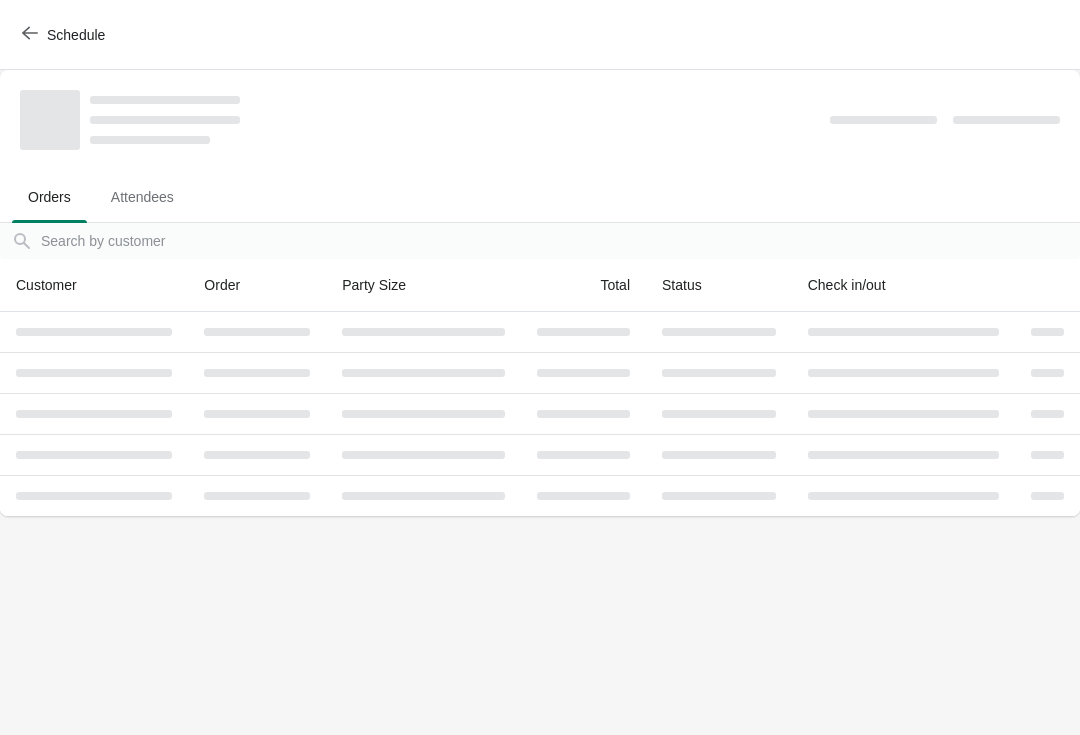 scroll, scrollTop: 0, scrollLeft: 0, axis: both 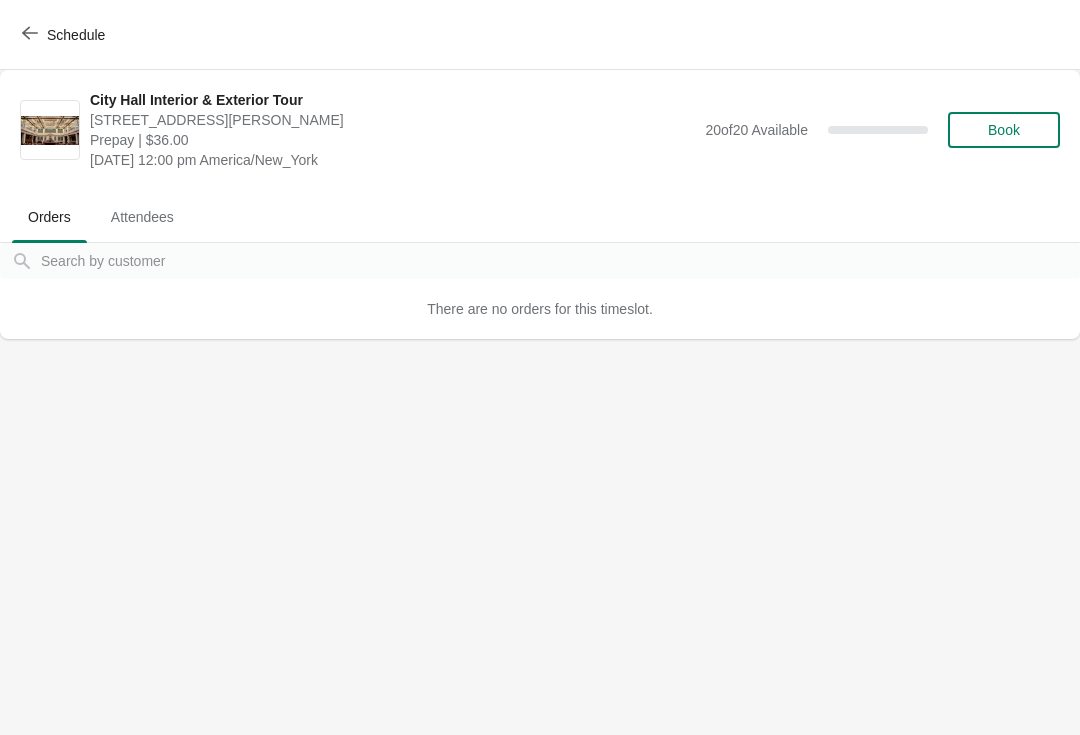 click 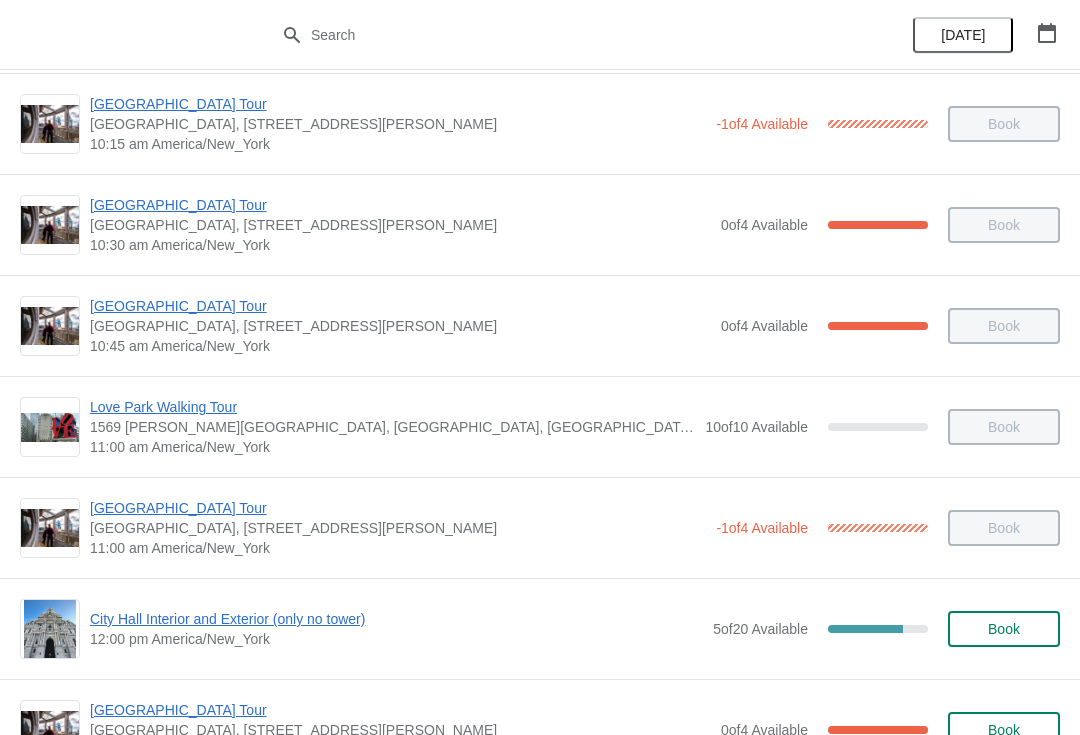 scroll, scrollTop: 423, scrollLeft: 0, axis: vertical 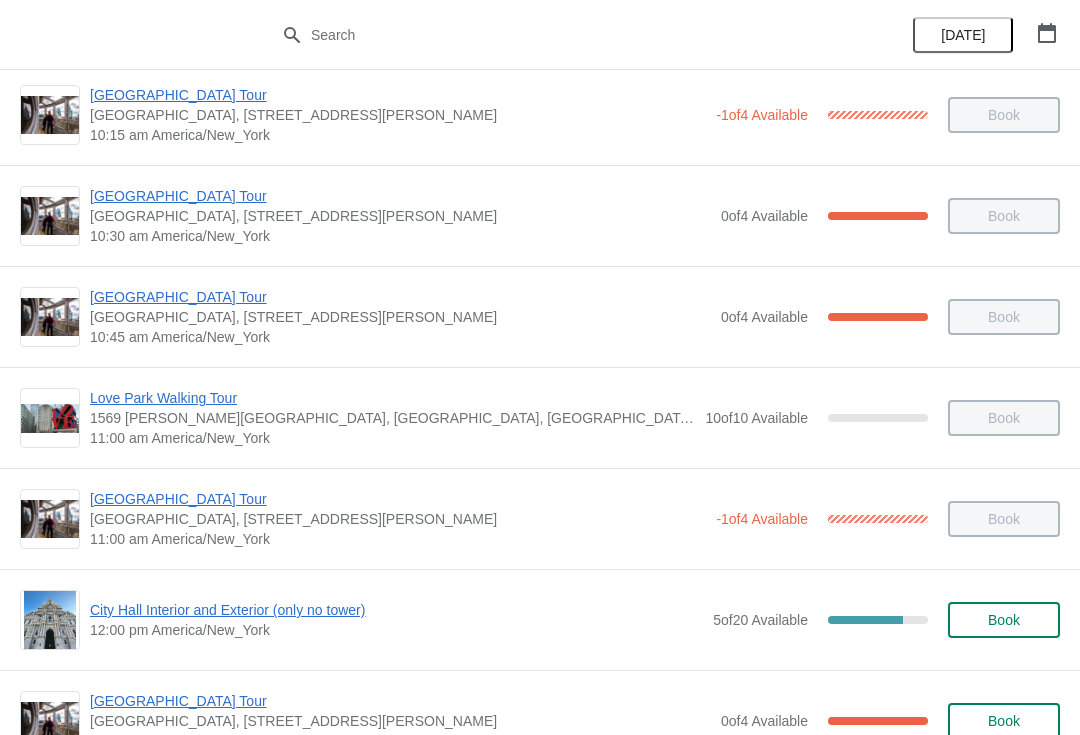 click on "City Hall Interior and Exterior (only no tower)" at bounding box center [396, 610] 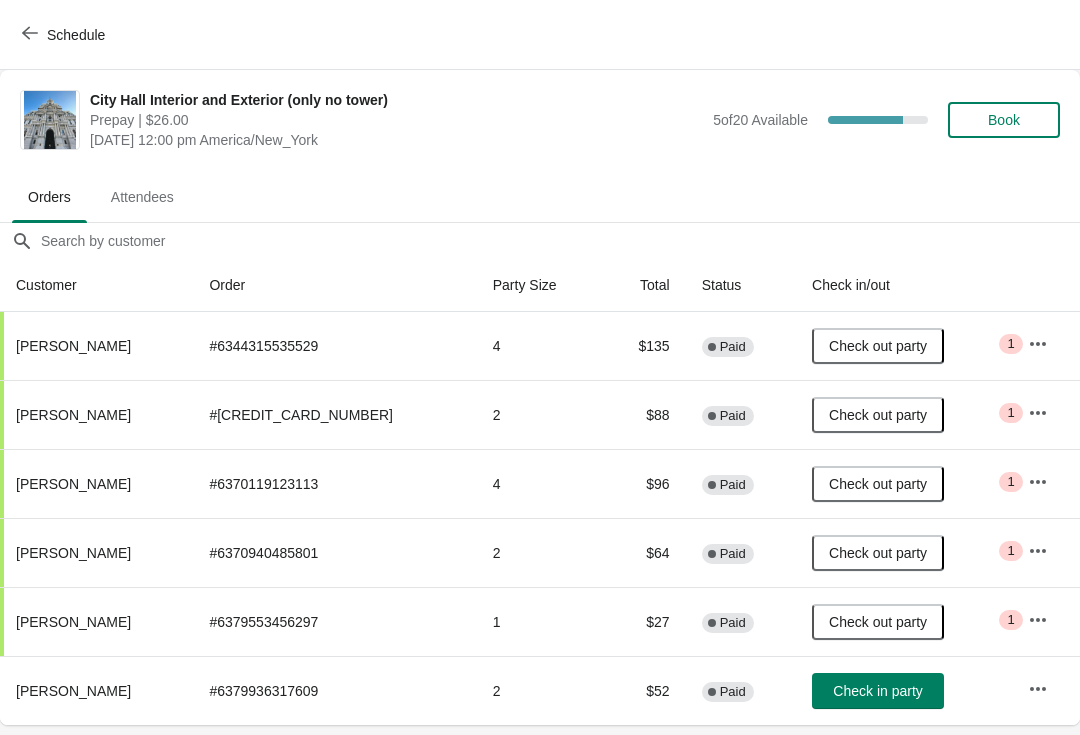 scroll, scrollTop: 0, scrollLeft: 0, axis: both 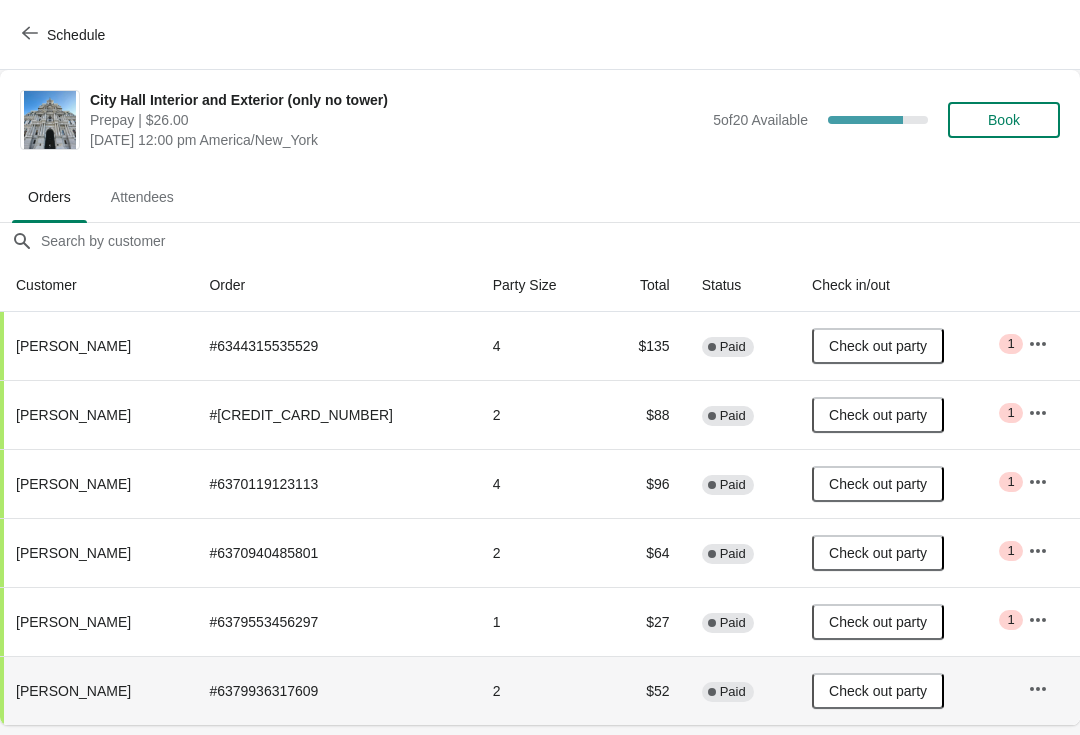 click on "Schedule" at bounding box center (65, 35) 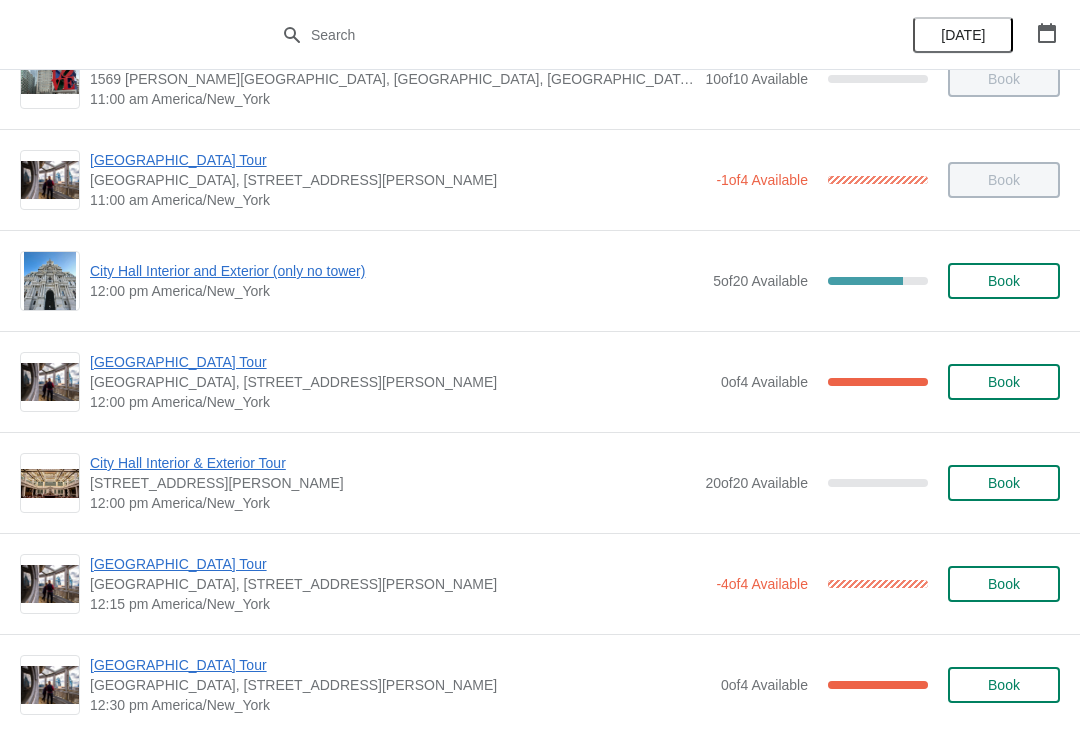 scroll, scrollTop: 813, scrollLeft: 0, axis: vertical 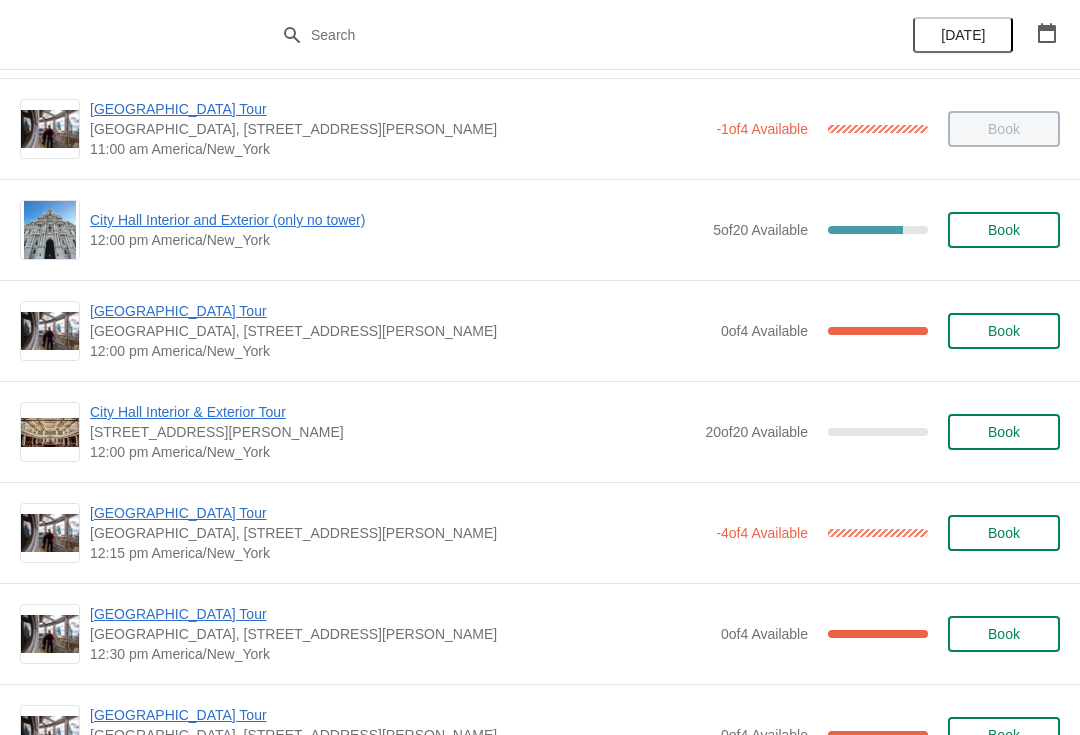 click on "[GEOGRAPHIC_DATA] Tour" at bounding box center [400, 311] 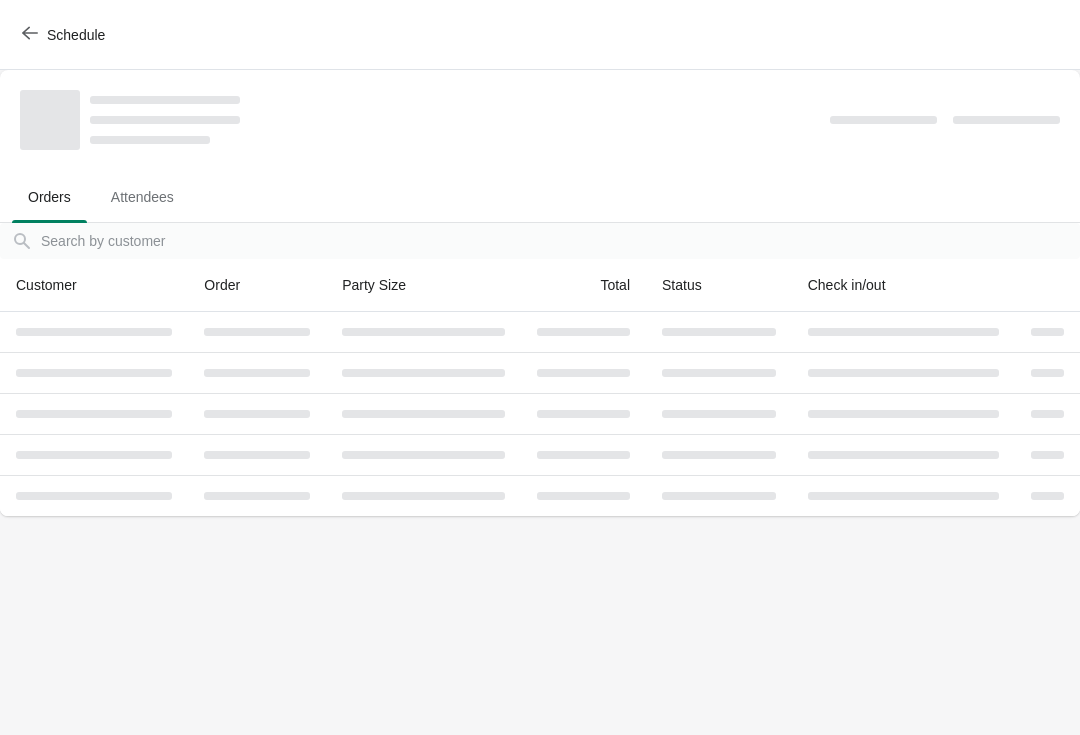scroll, scrollTop: 0, scrollLeft: 0, axis: both 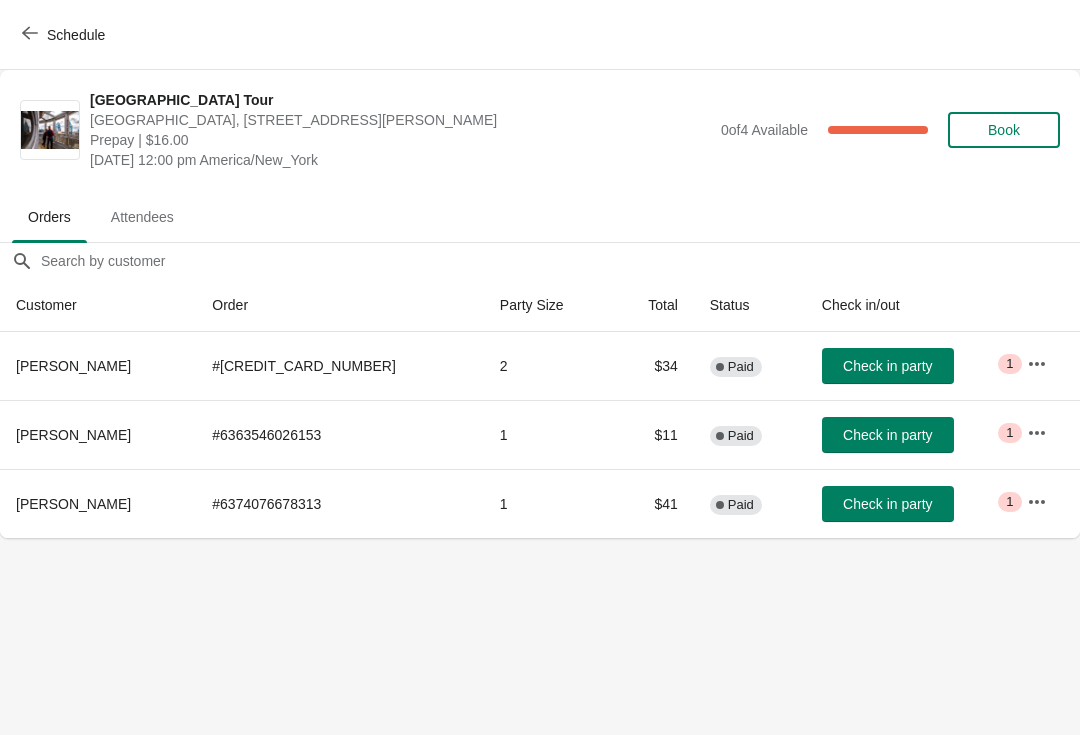 click on "Check in party" at bounding box center (887, 435) 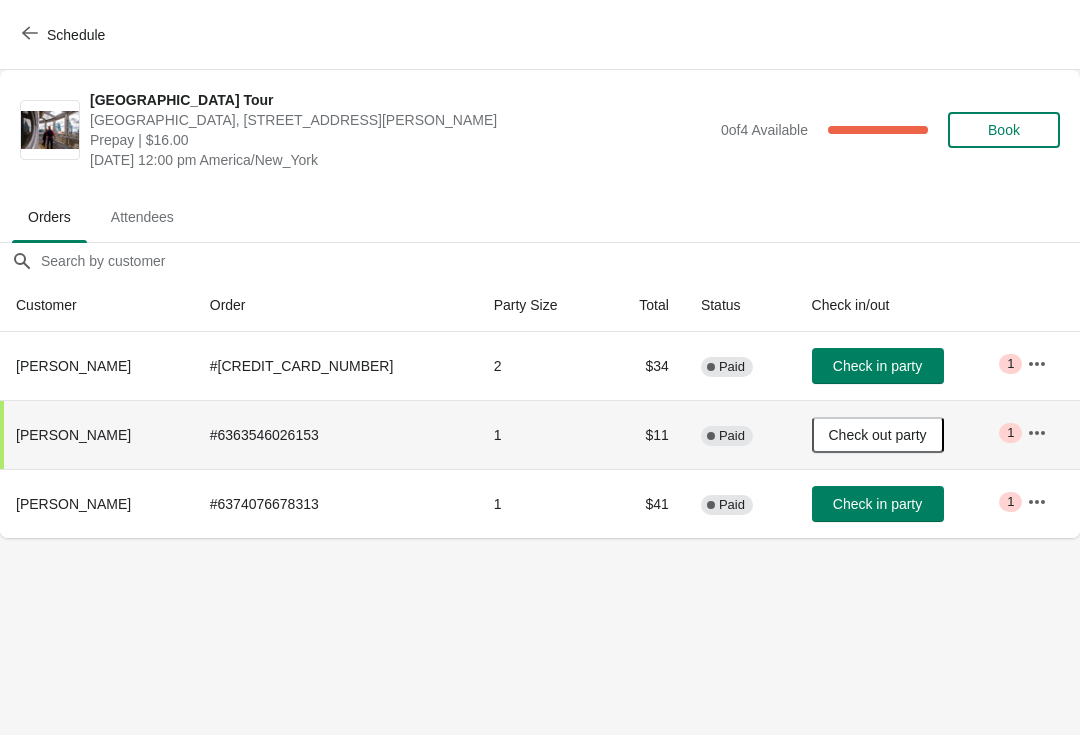 click on "Schedule" at bounding box center [65, 35] 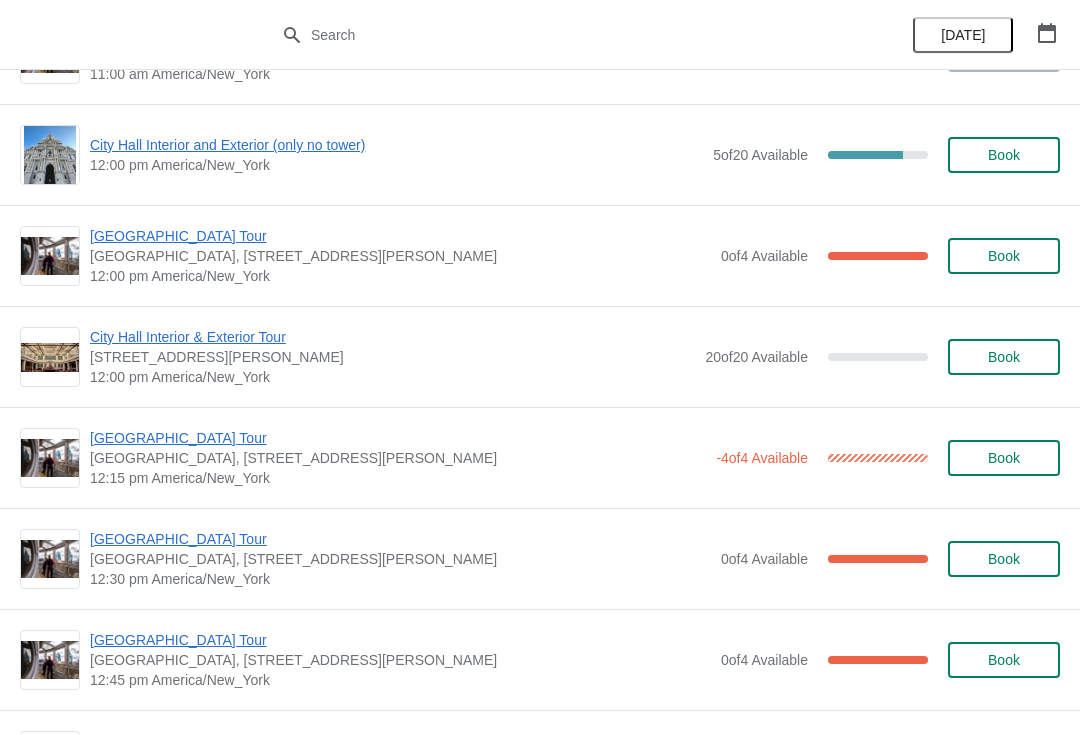 scroll, scrollTop: 890, scrollLeft: 0, axis: vertical 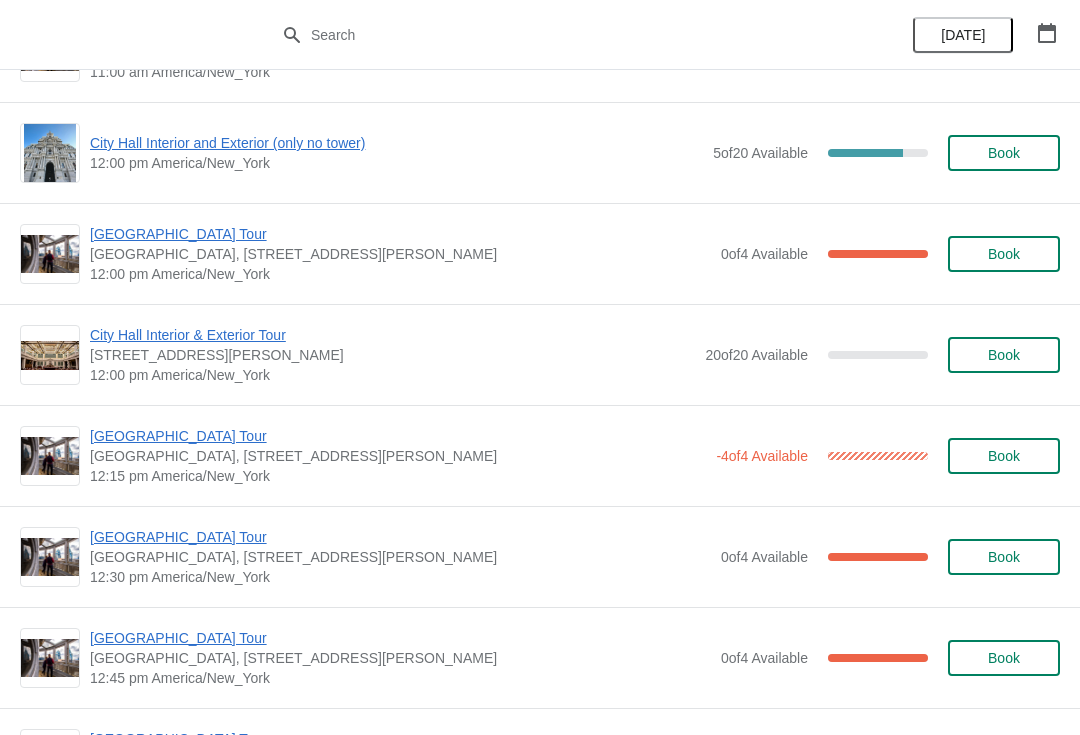 click on "[GEOGRAPHIC_DATA] Tour" at bounding box center [398, 436] 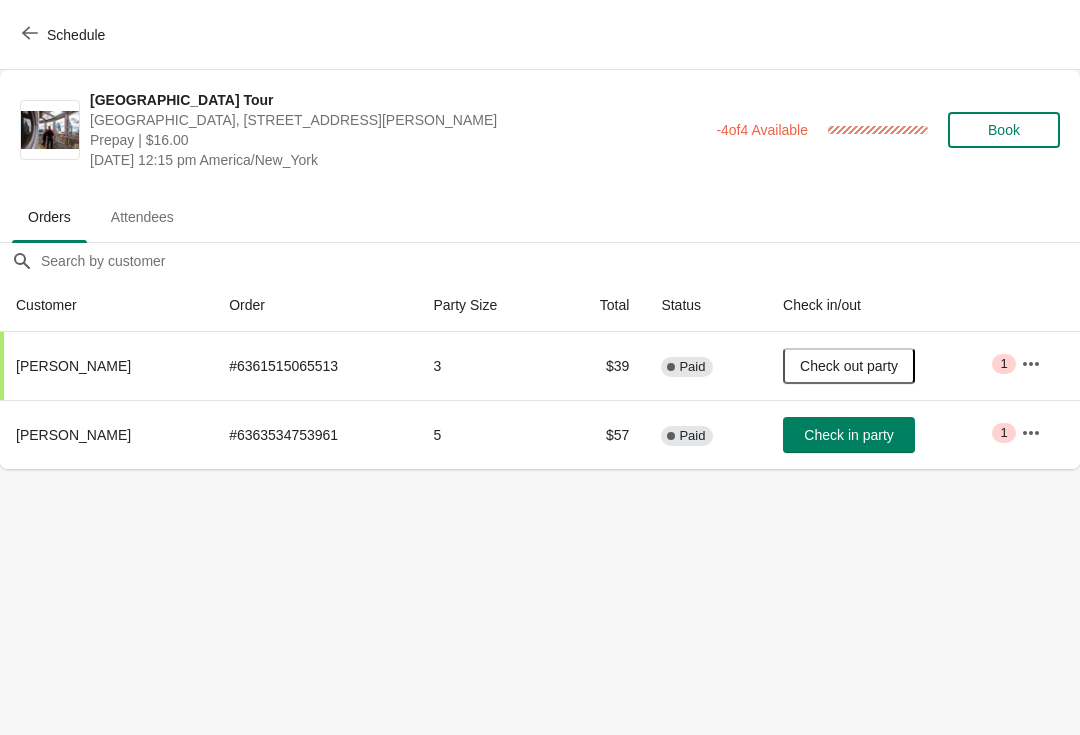 scroll, scrollTop: 0, scrollLeft: 0, axis: both 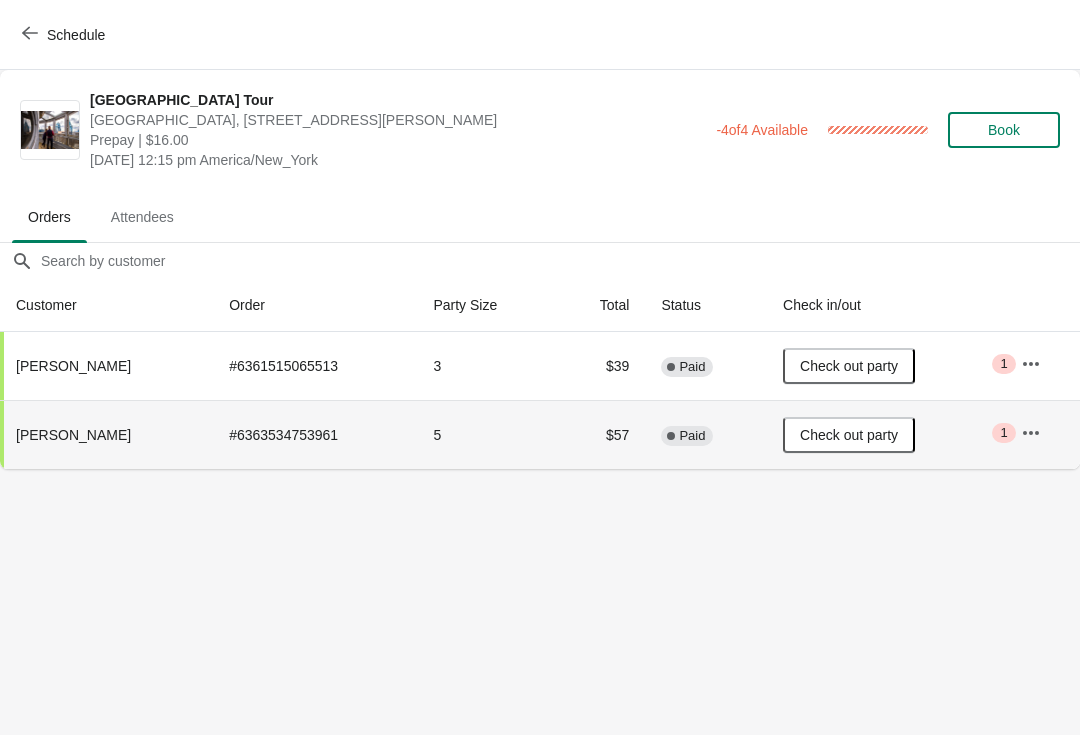 click on "Schedule" at bounding box center (65, 35) 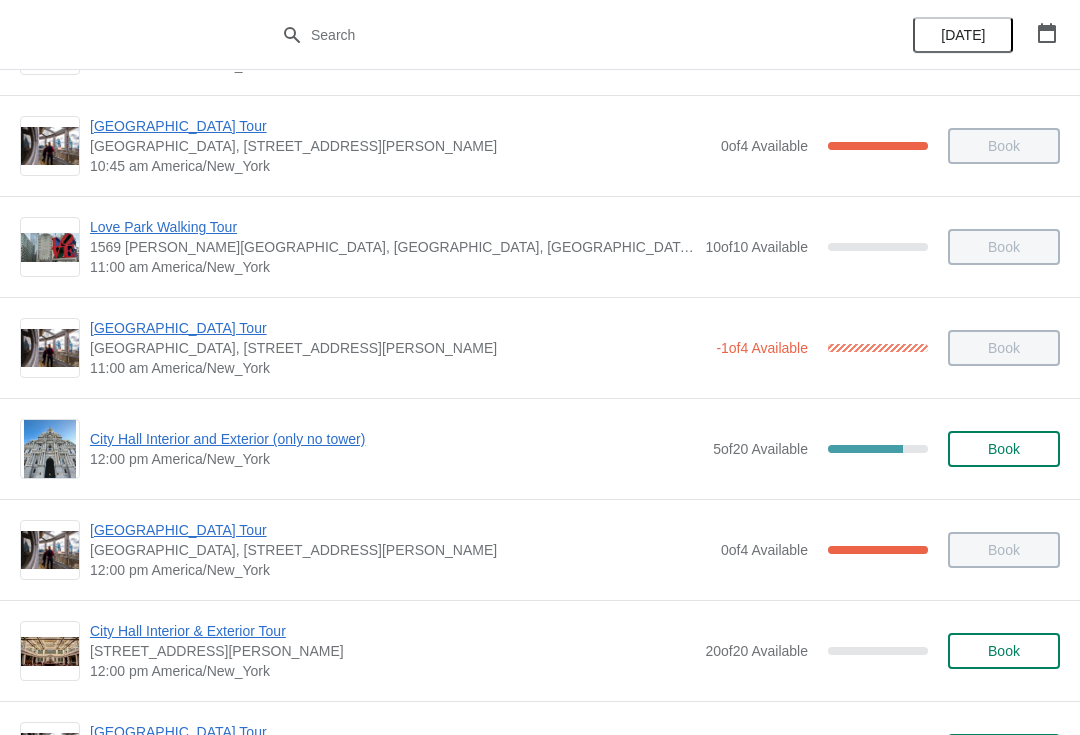 scroll, scrollTop: 887, scrollLeft: 0, axis: vertical 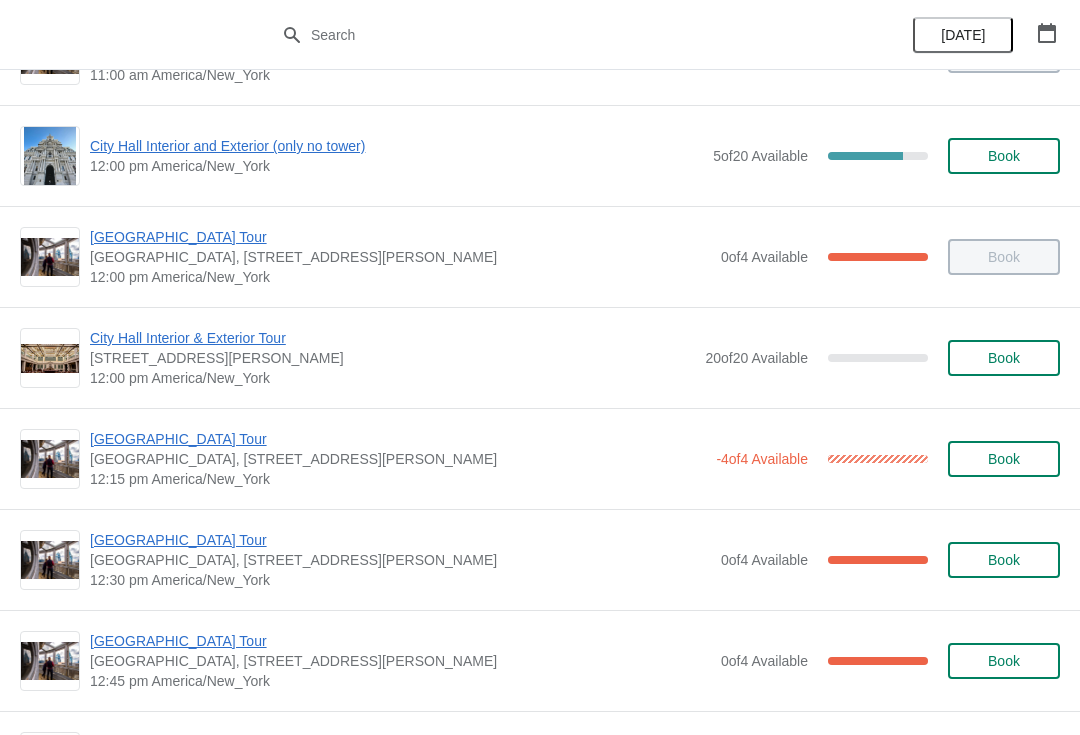 click on "[GEOGRAPHIC_DATA] Tour" at bounding box center (400, 540) 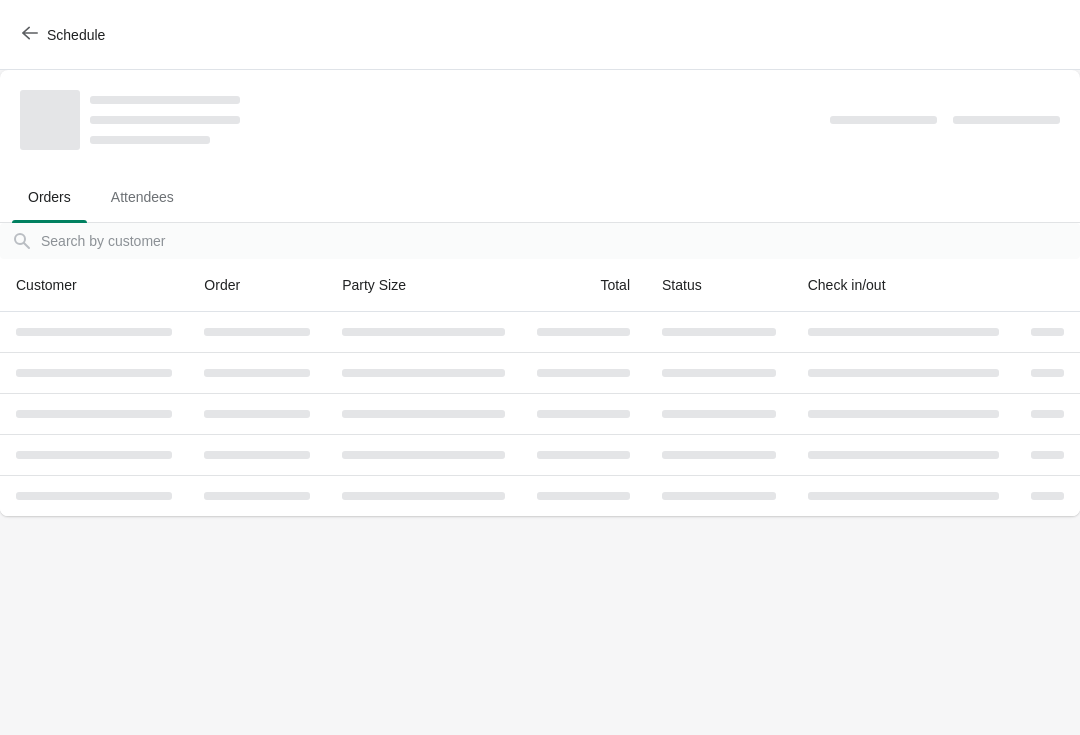 scroll, scrollTop: 0, scrollLeft: 0, axis: both 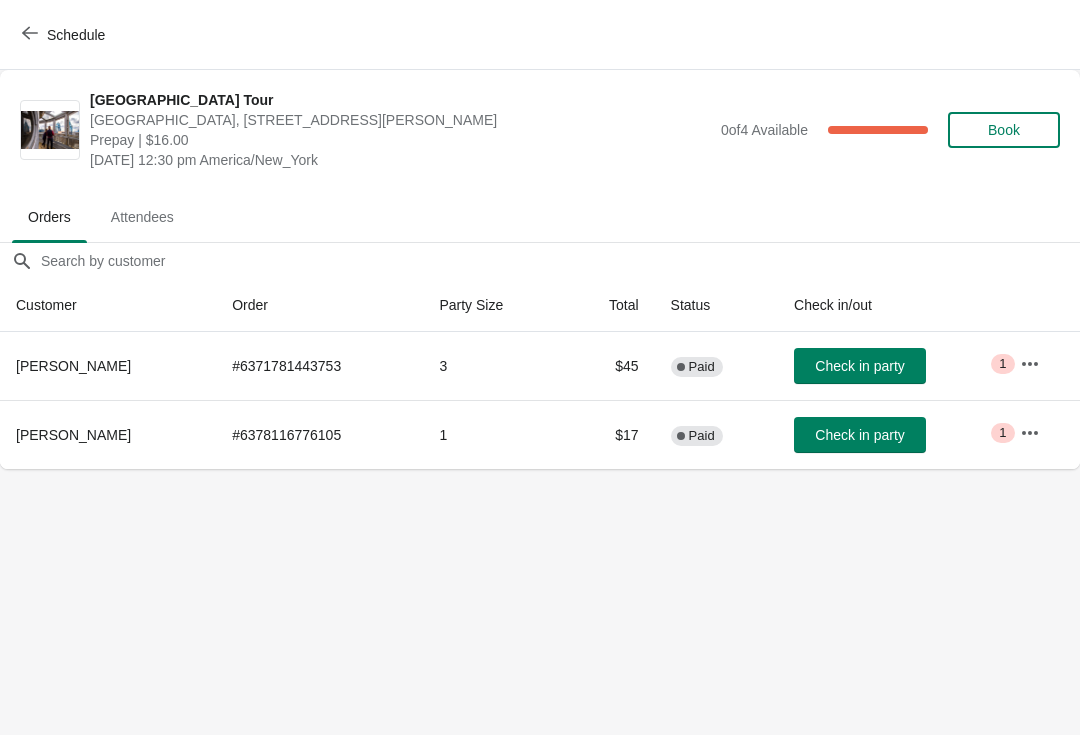 click on "Check in party" at bounding box center [859, 435] 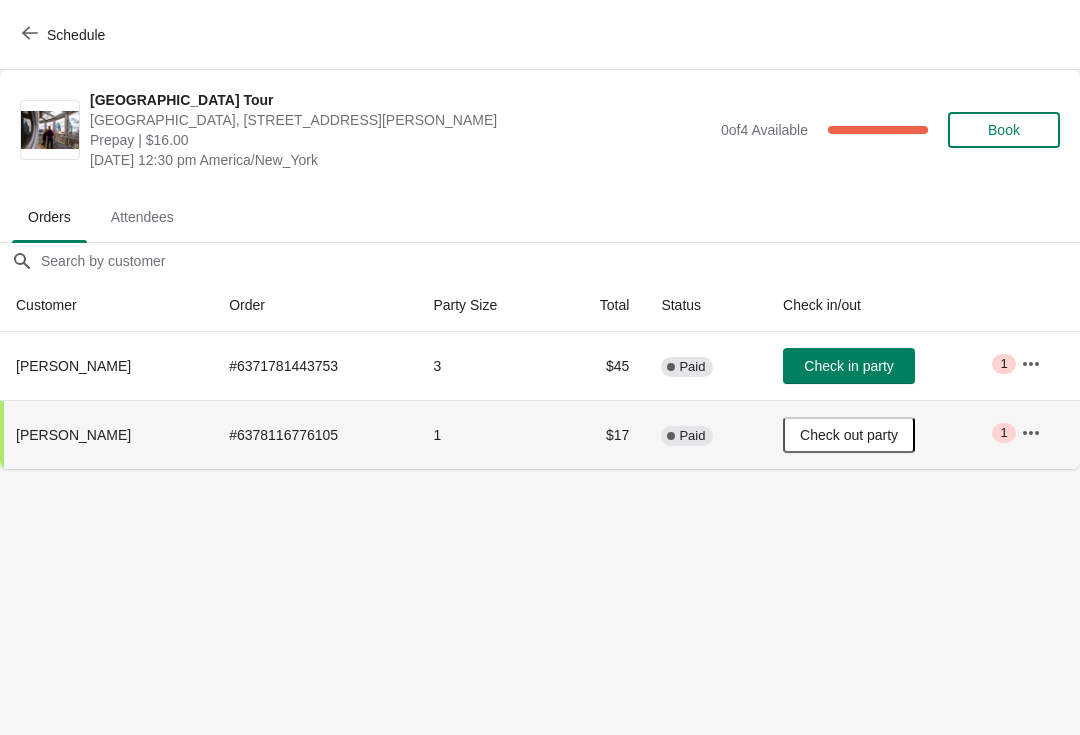 click on "Book" at bounding box center (1004, 130) 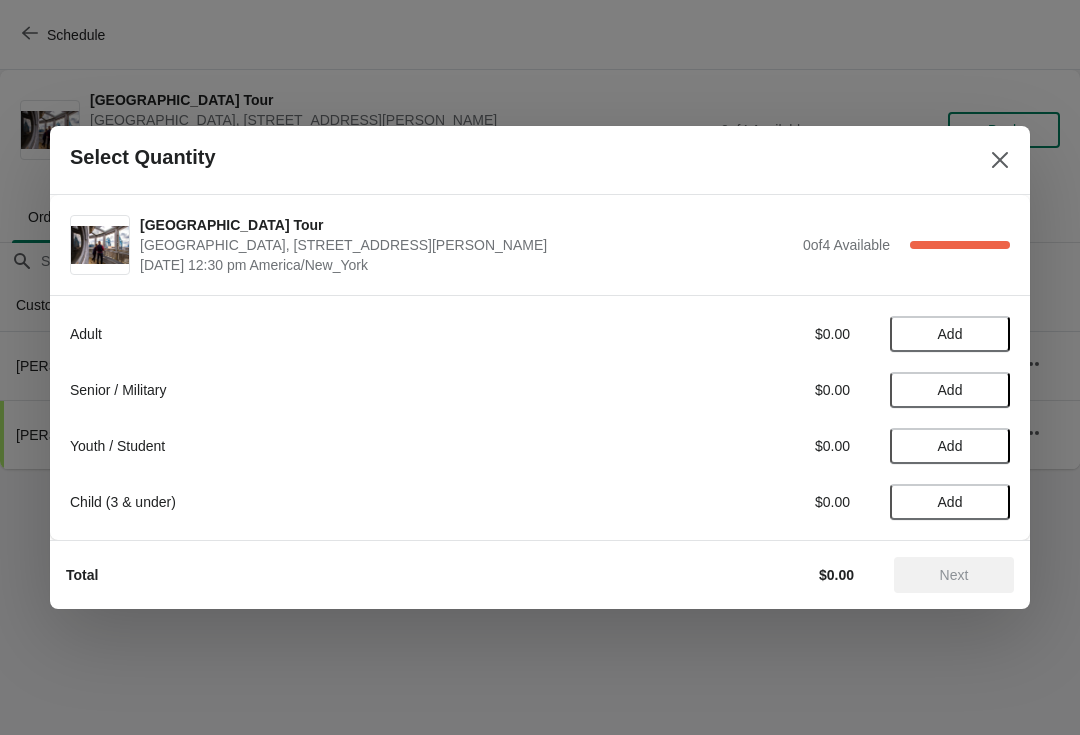 click on "Add" at bounding box center [950, 334] 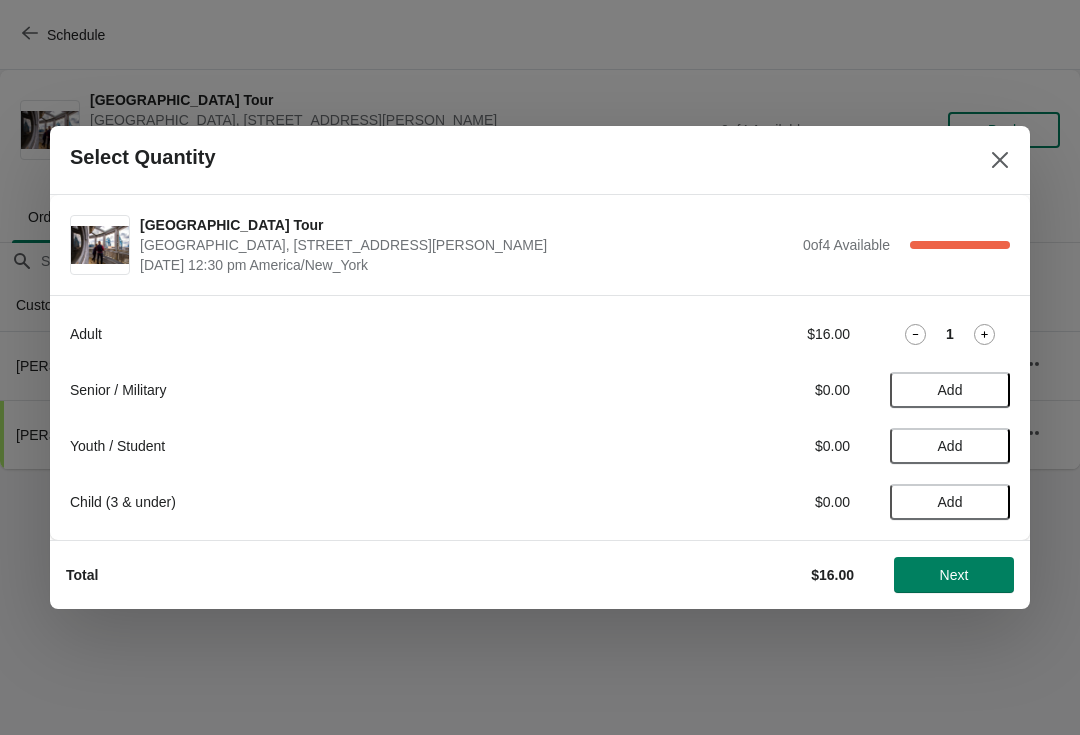 click on "Next" at bounding box center (954, 575) 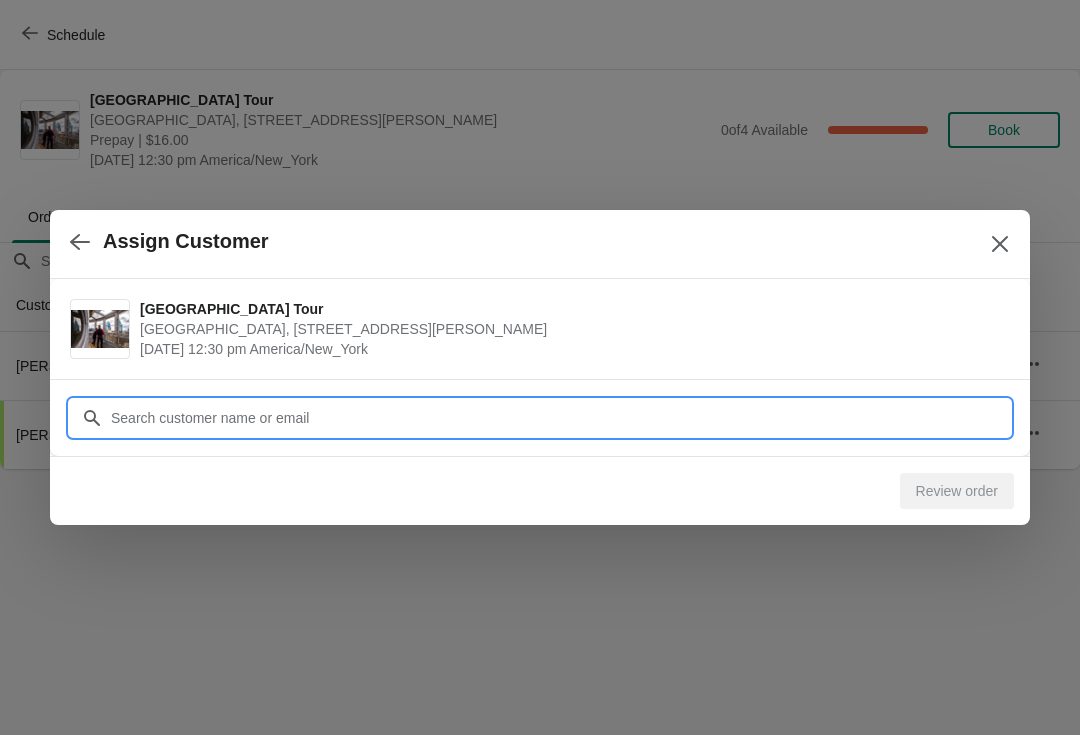 click on "Customer" at bounding box center (560, 418) 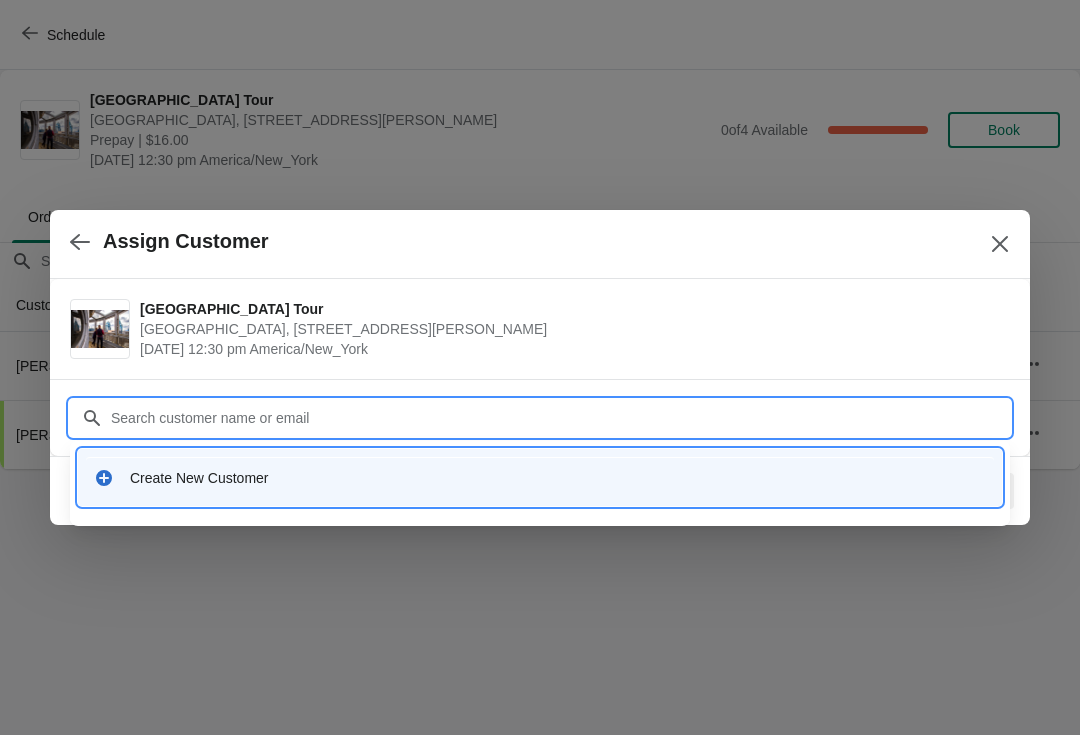 click on "Create New Customer" at bounding box center [540, 477] 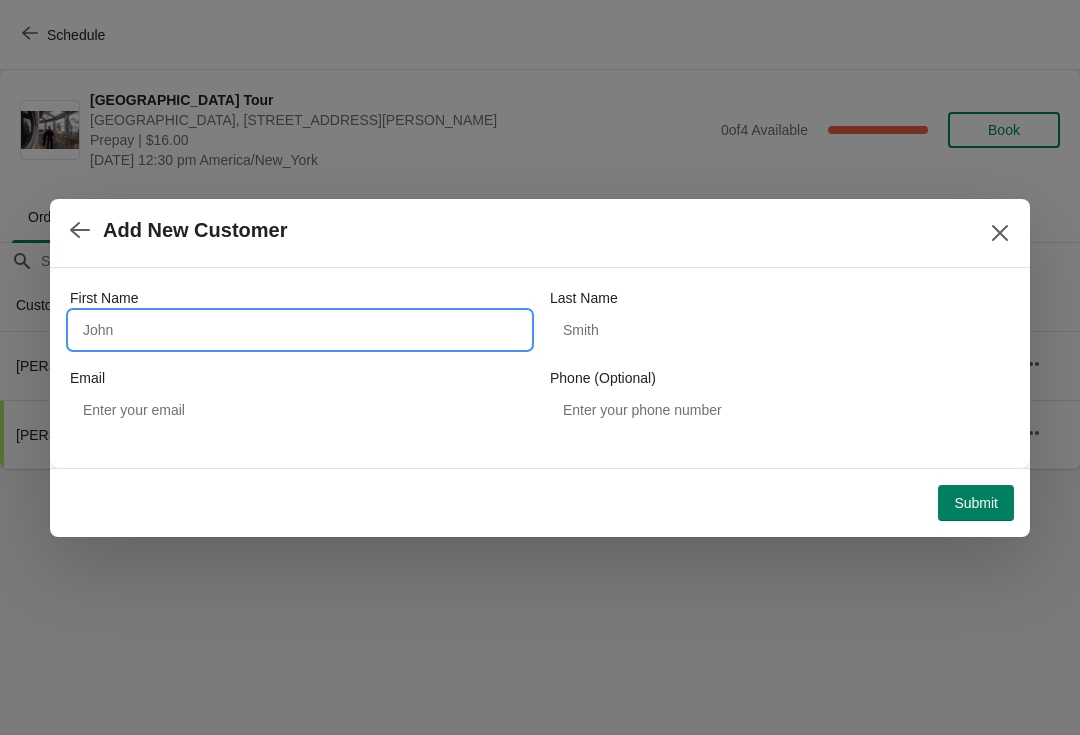 click on "First Name" at bounding box center (300, 330) 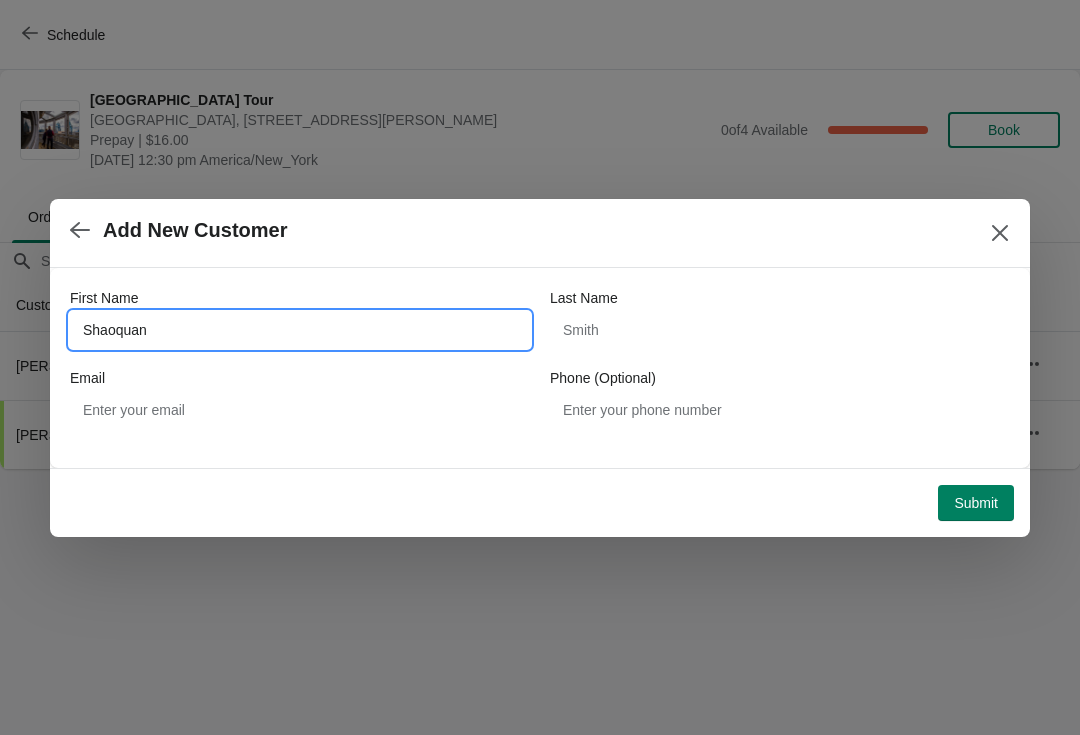 type on "Shaoquan" 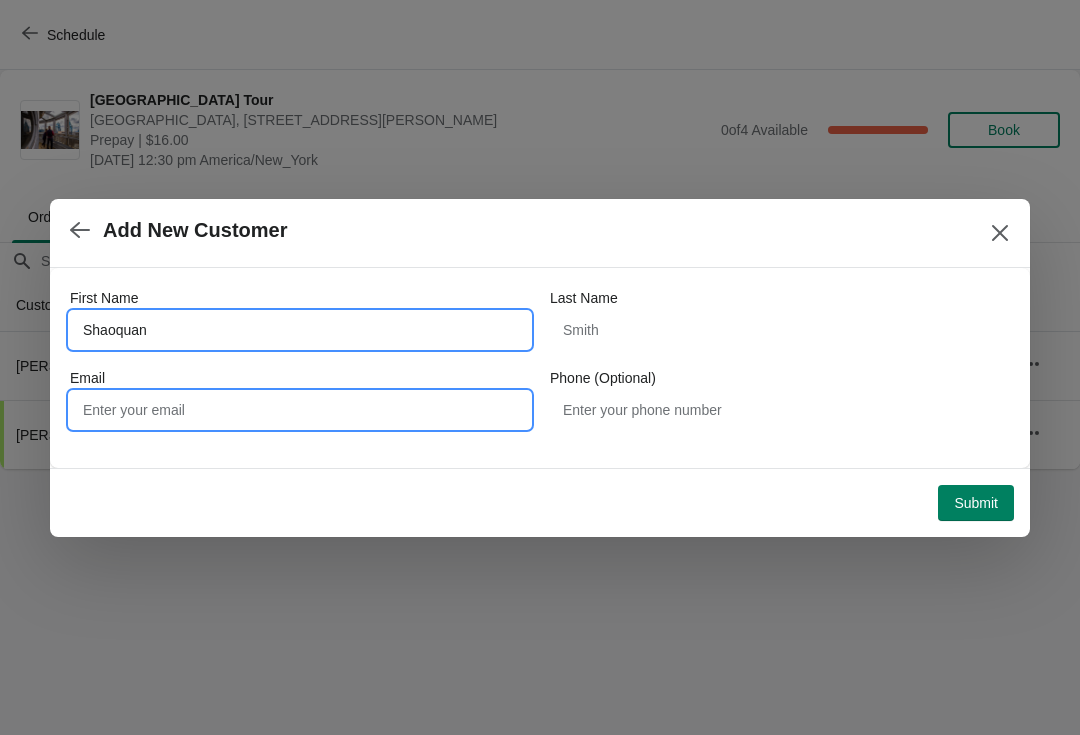 click on "Email" at bounding box center (300, 410) 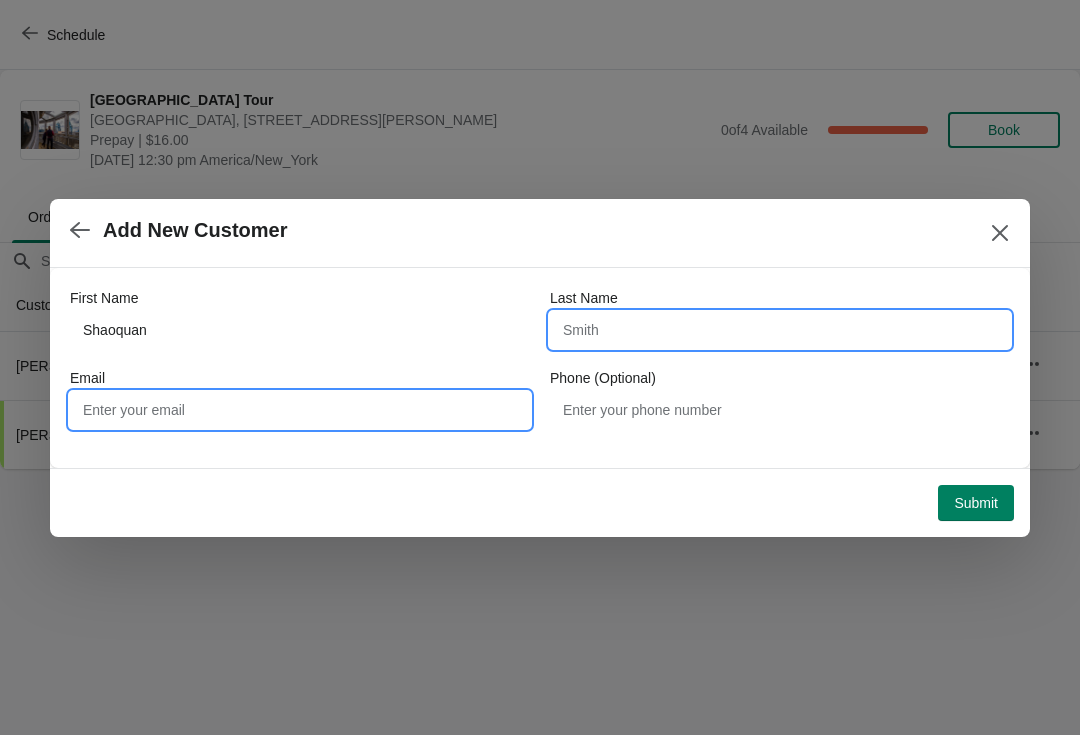 click on "Last Name" at bounding box center [780, 330] 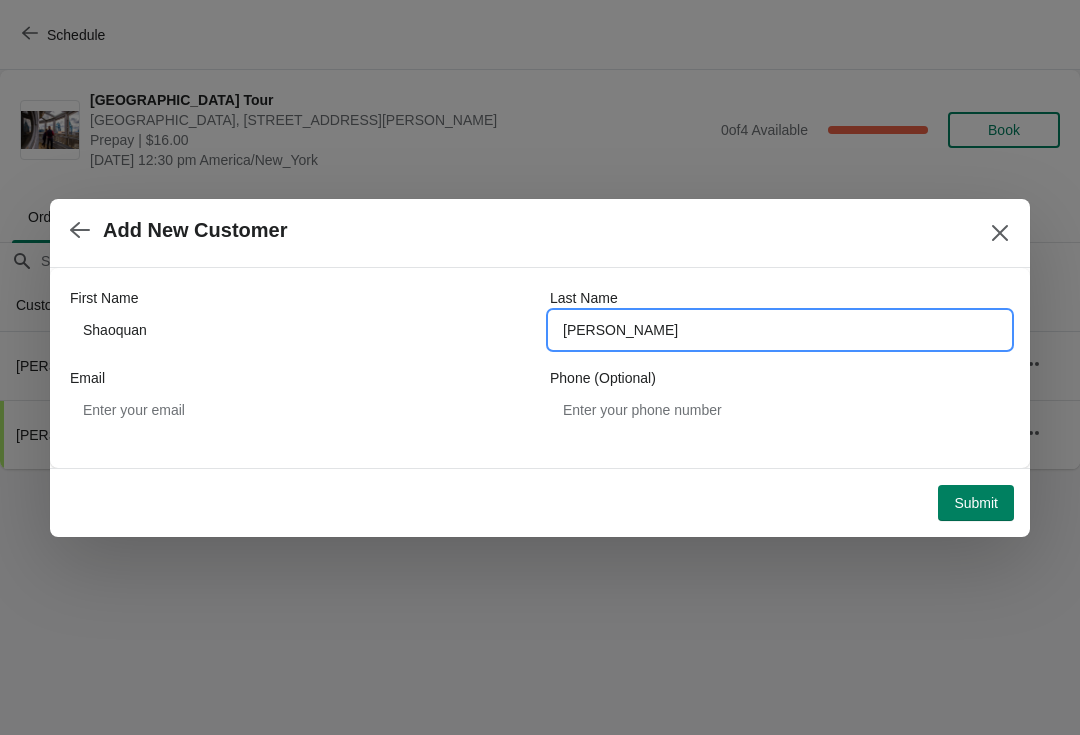 type on "[PERSON_NAME]" 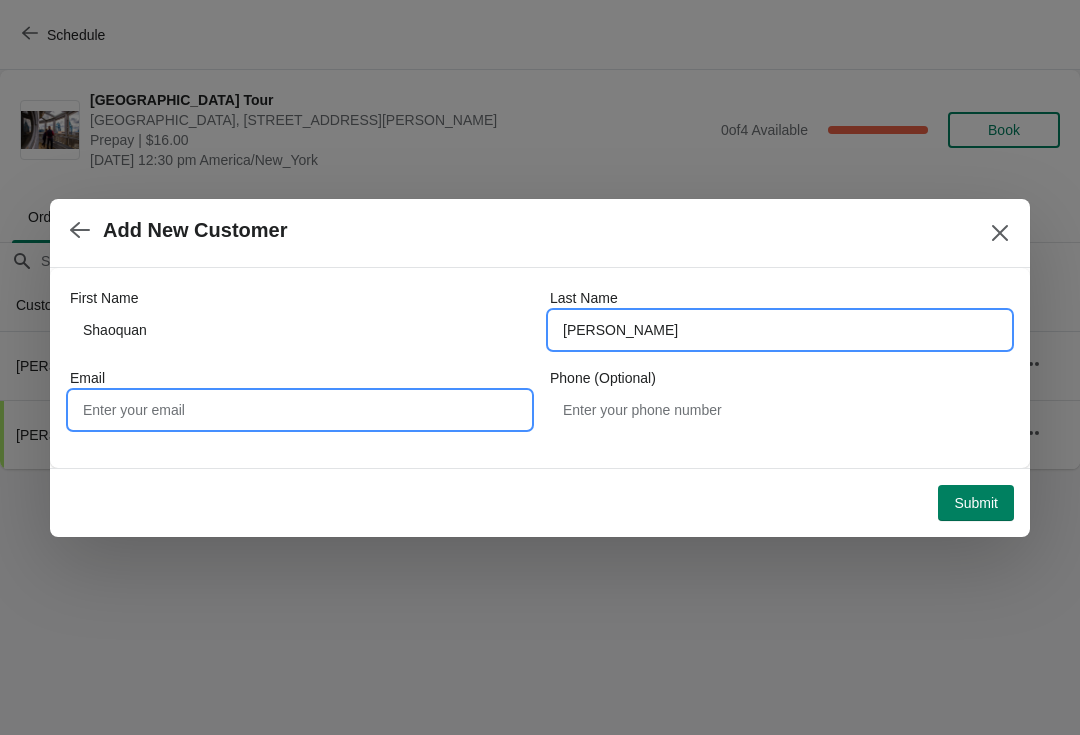 click on "Email" at bounding box center [300, 410] 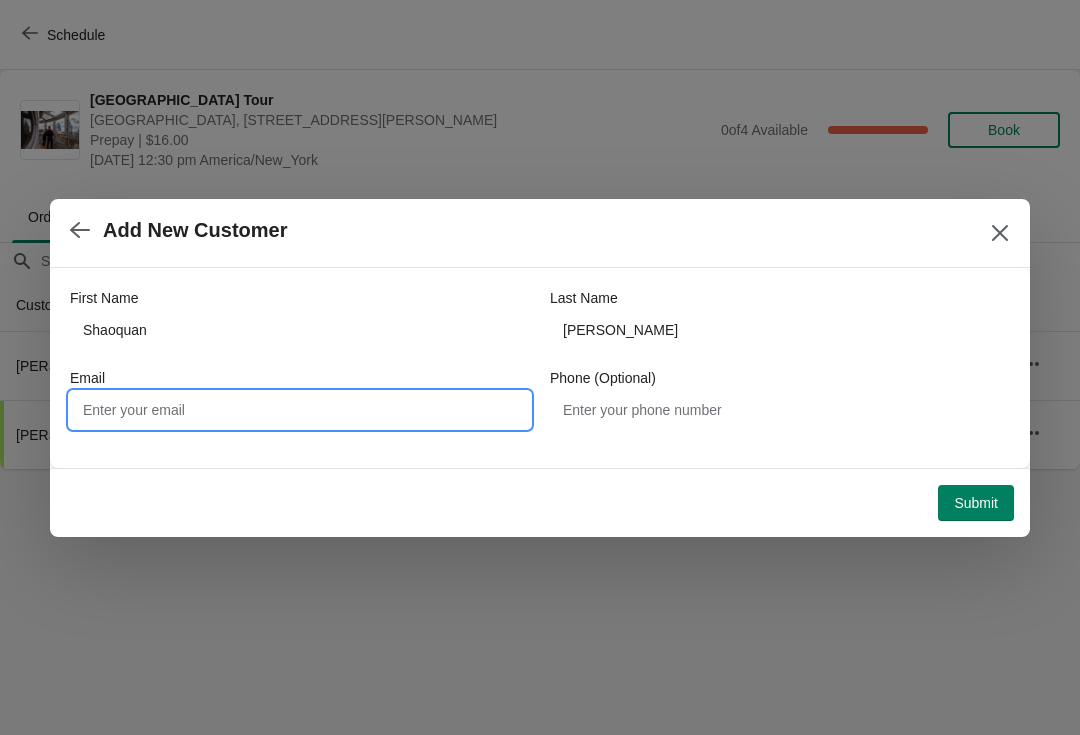 click on "Submit" at bounding box center (976, 503) 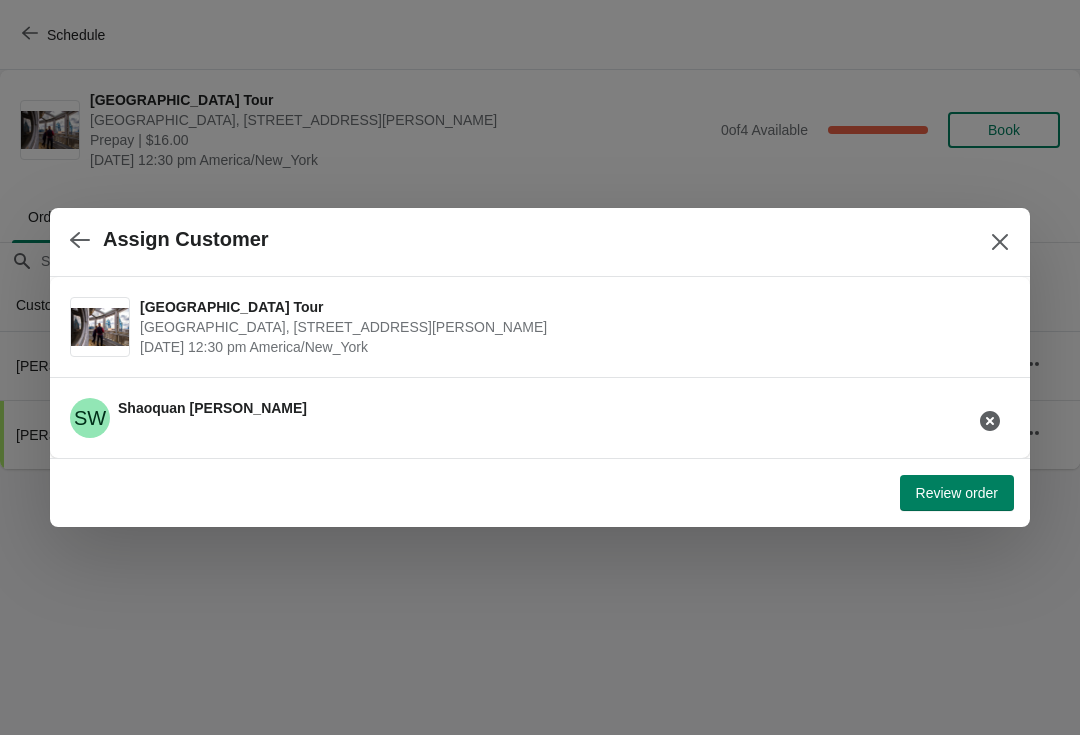 click on "Review order" at bounding box center (957, 493) 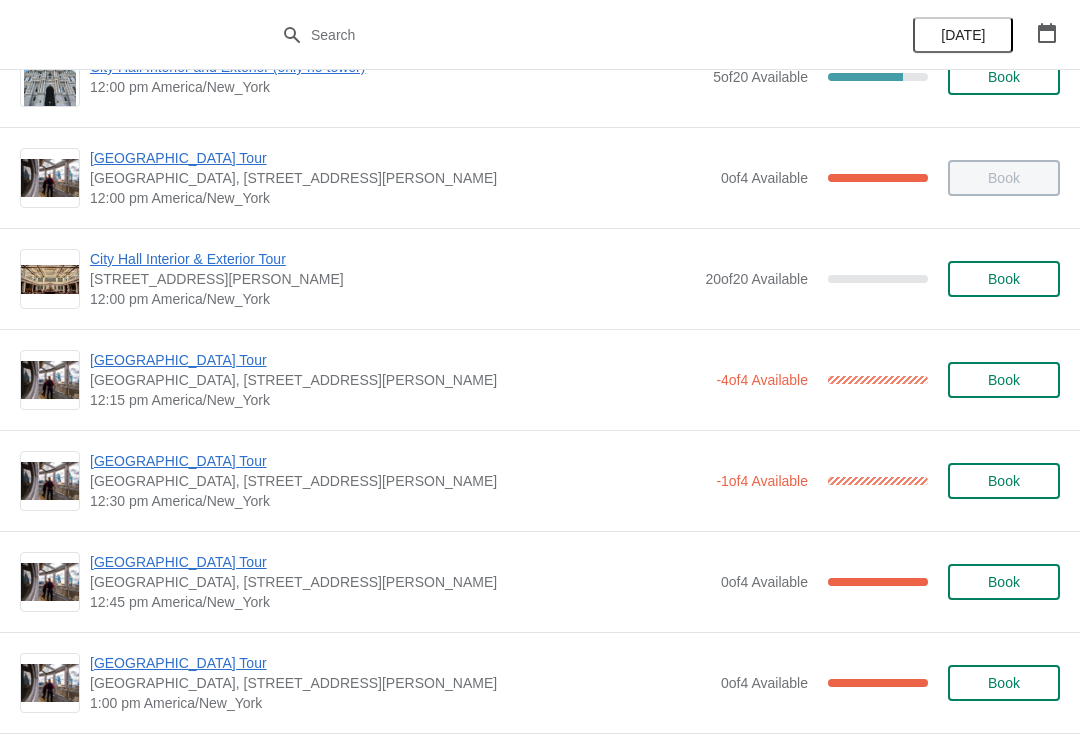 scroll, scrollTop: 968, scrollLeft: 0, axis: vertical 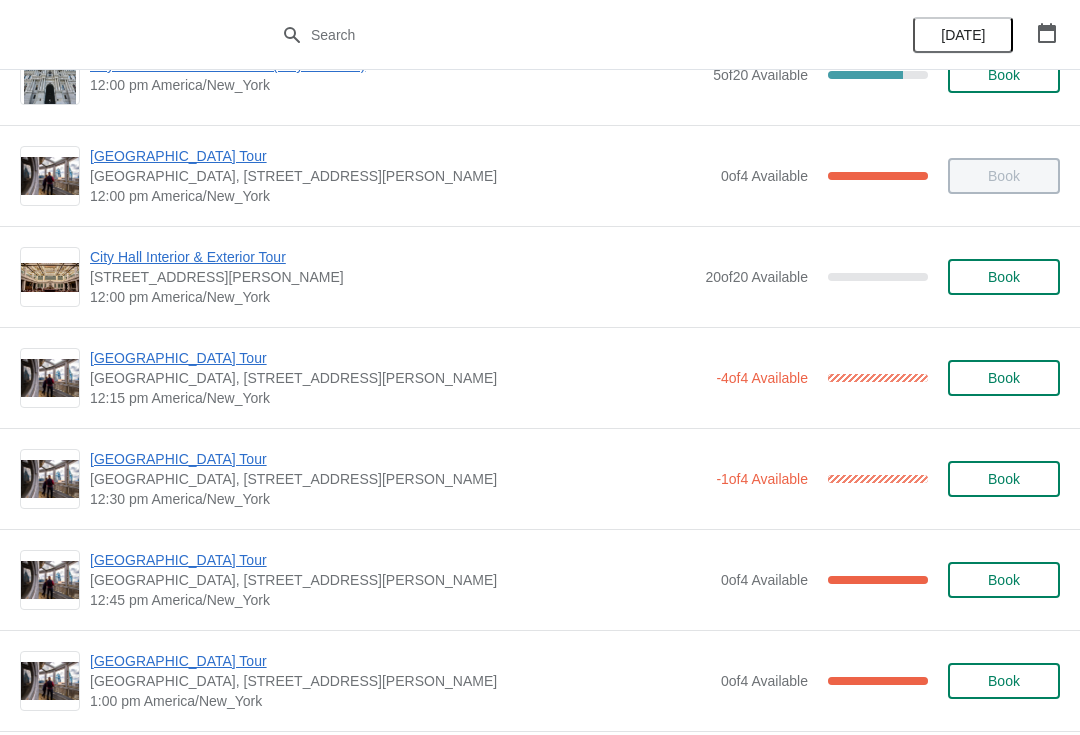click on "[GEOGRAPHIC_DATA] Tour" at bounding box center [398, 459] 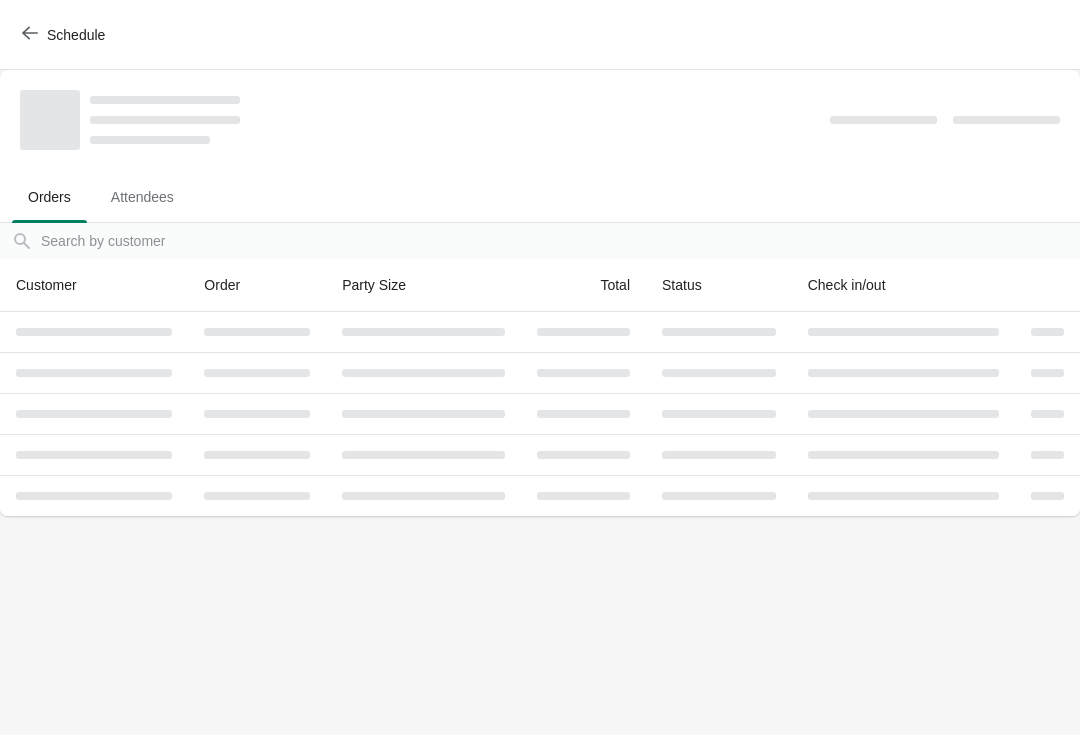 scroll, scrollTop: 0, scrollLeft: 0, axis: both 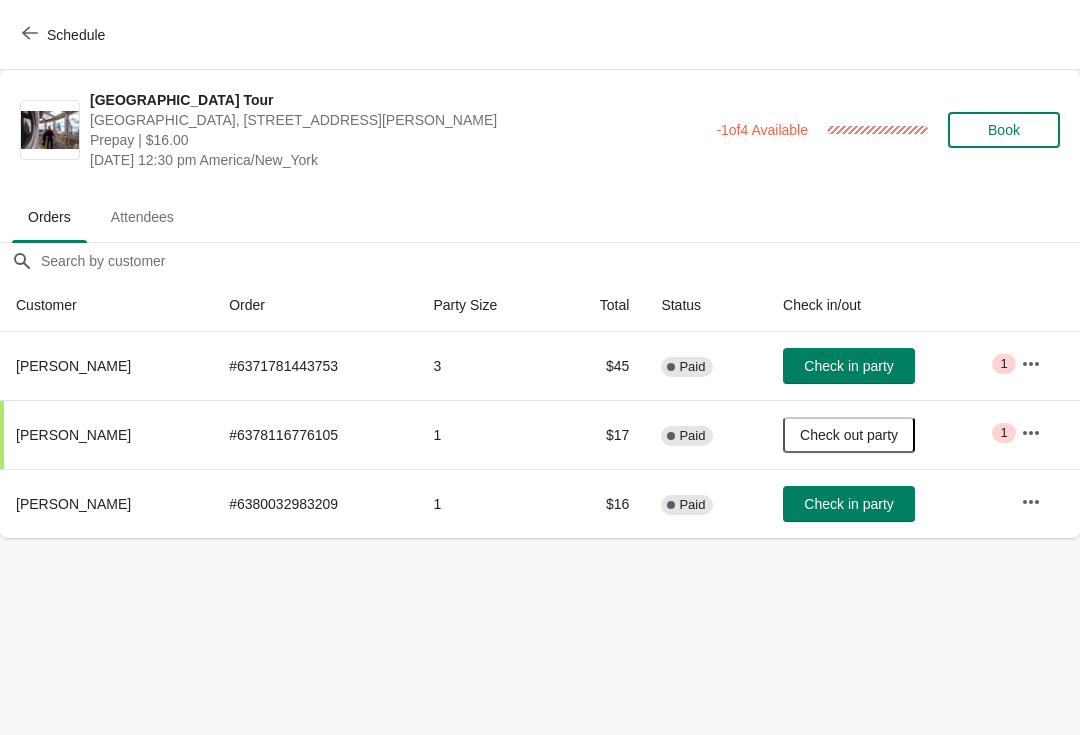 click on "Check in party" at bounding box center (848, 504) 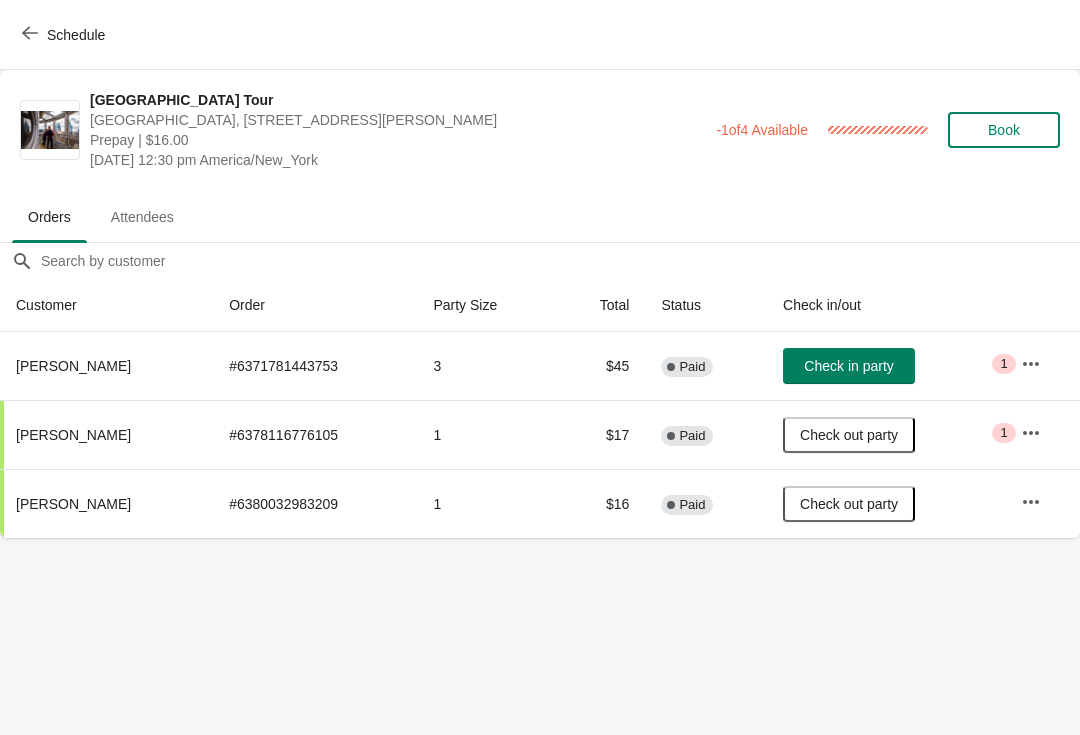 click on "Schedule City Hall Tower Tour City Hall Visitor Center, 1400 John F Kennedy Boulevard Suite 121, Philadelphia, PA, USA Prepay | $16.00 Thursday, July 24, 2025 | 12:30 pm America/New_York -1  of  4   Available 100 % Book Orders Attendees Orders Attendees Orders filter search Customer Order Party Size Total Status Check in/out Lisa Peterson # 6371781443753 3 $45 Complete Paid Check in party Critical 1 Shaoquan Wang # 6378116776105 1 $17 Complete Paid Check out party Critical 1 Shaoquan Wang # 6380032983209 1 $16 Complete Paid Check out party Order Details Actions Transfer Restock 2  /  3  Checked in Close" at bounding box center (540, 367) 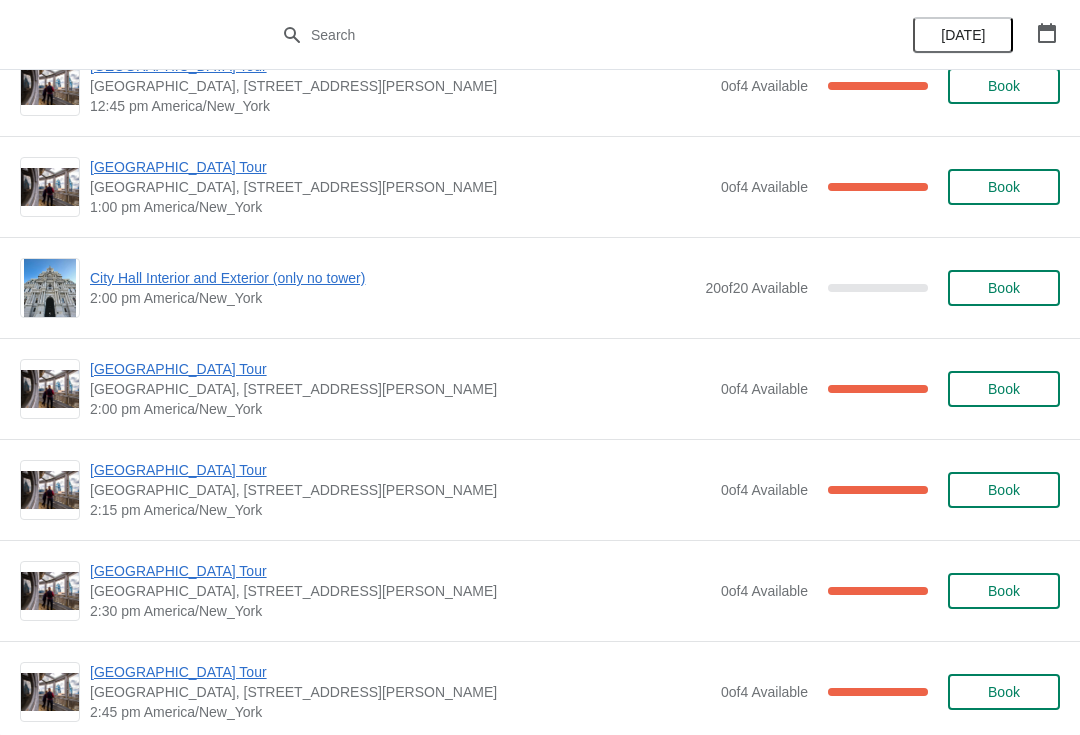 scroll, scrollTop: 1428, scrollLeft: 0, axis: vertical 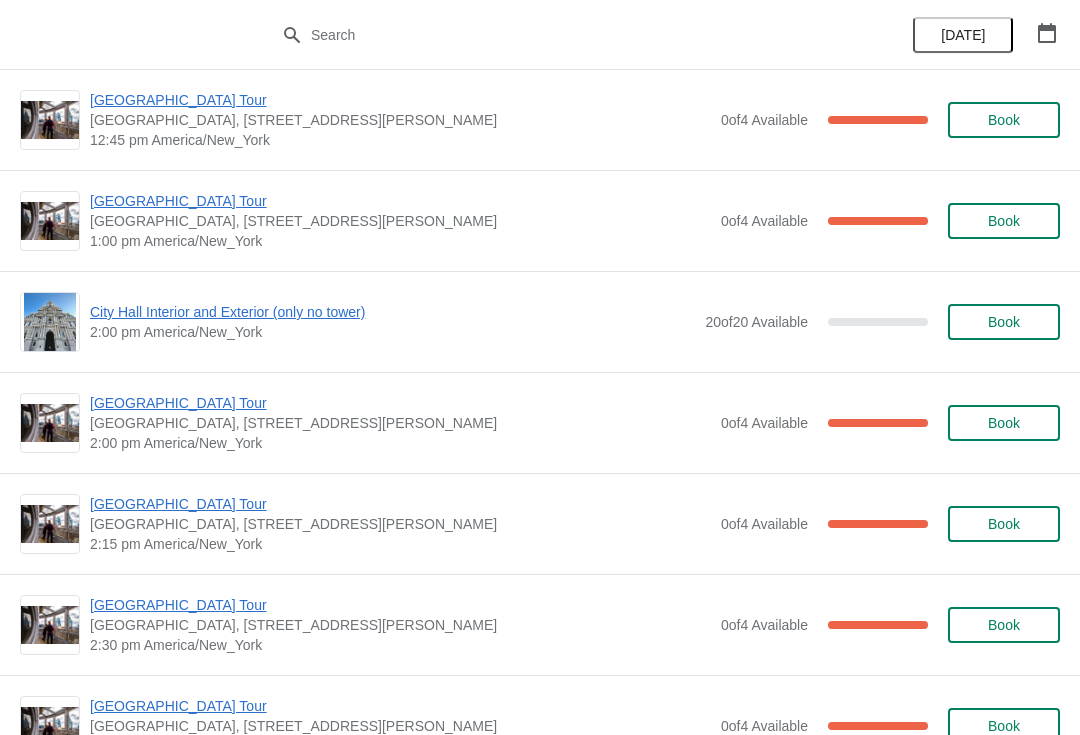 click on "City Hall Interior and Exterior (only no tower)" at bounding box center (392, 312) 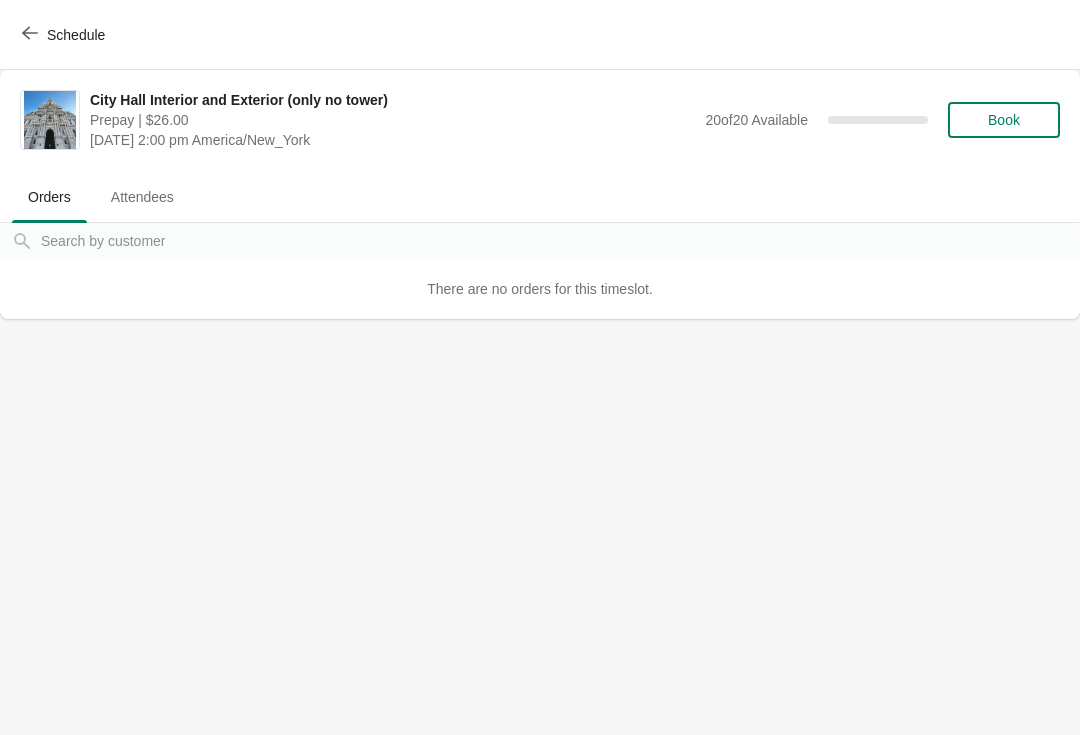 click on "Book" at bounding box center (1004, 120) 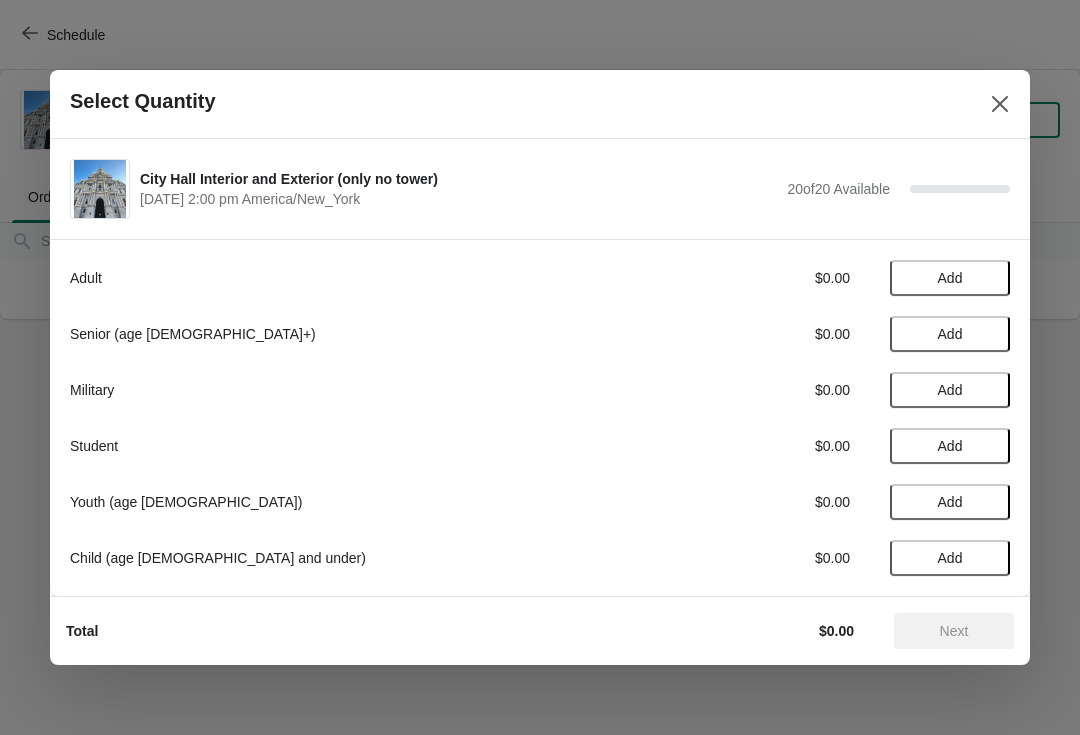 click on "Add" at bounding box center [950, 278] 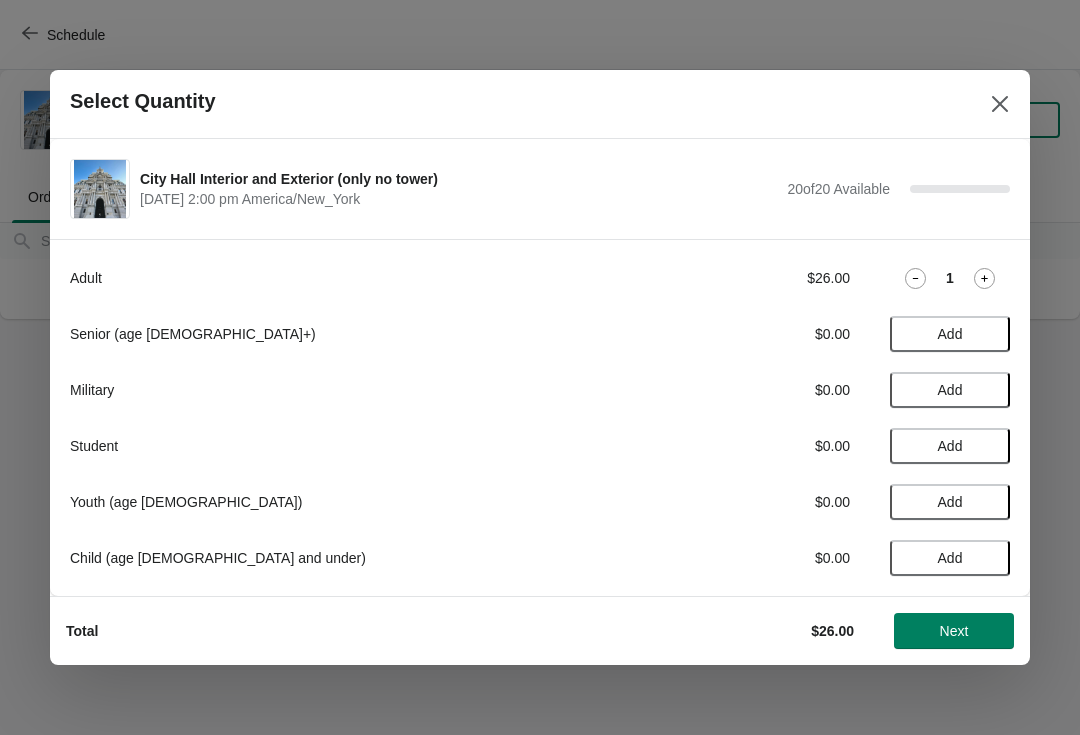 click on "Add" at bounding box center [950, 446] 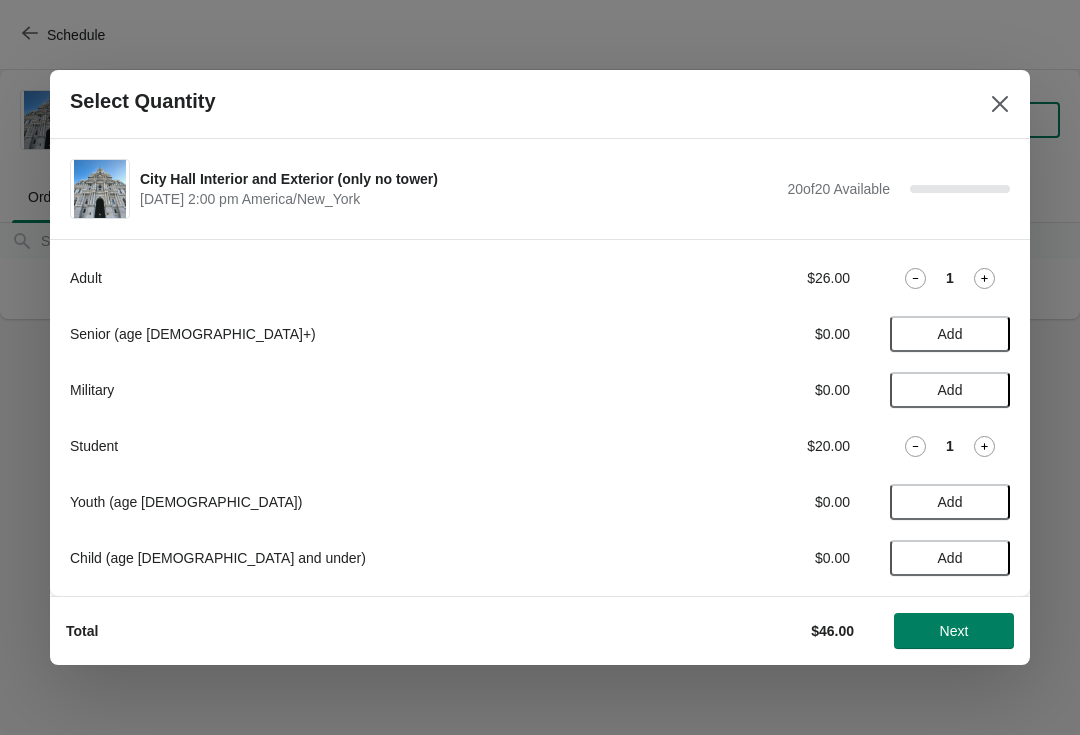 click 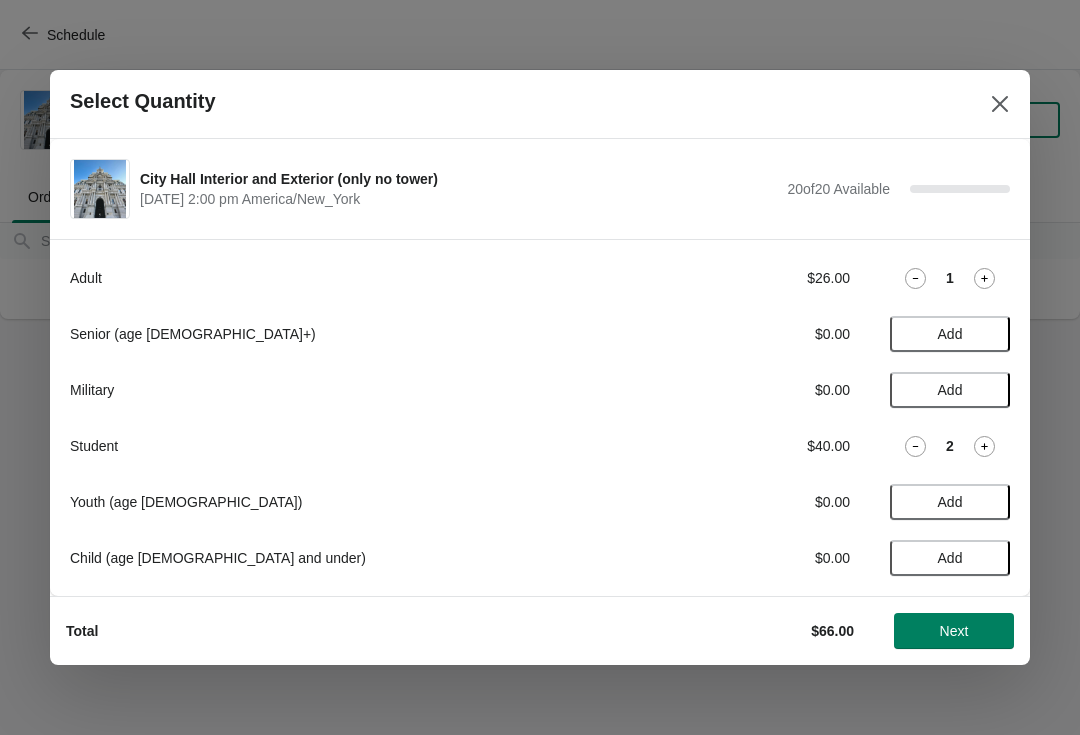click 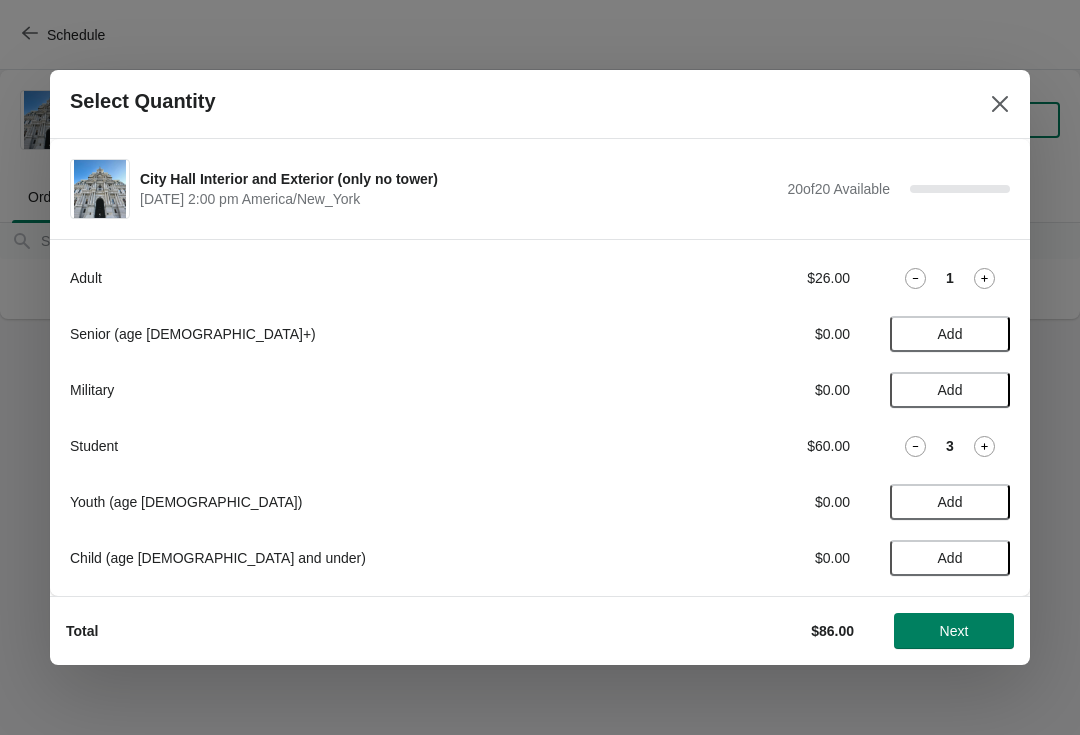 click on "Next" at bounding box center [954, 631] 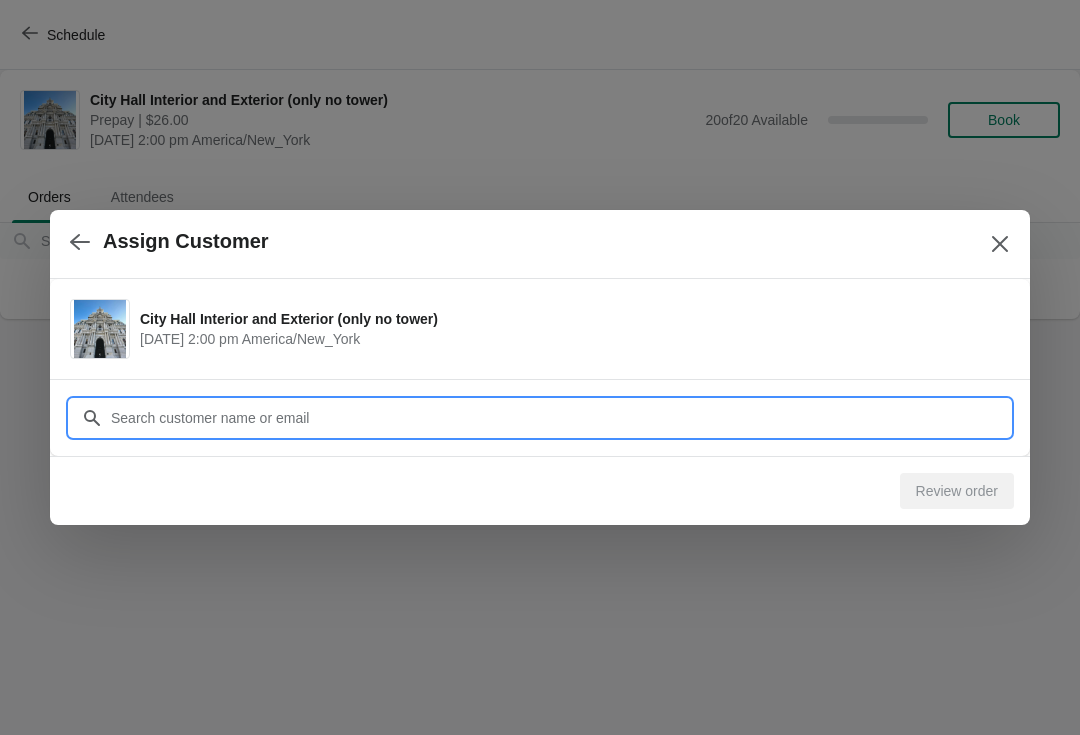 click on "Customer" at bounding box center (560, 418) 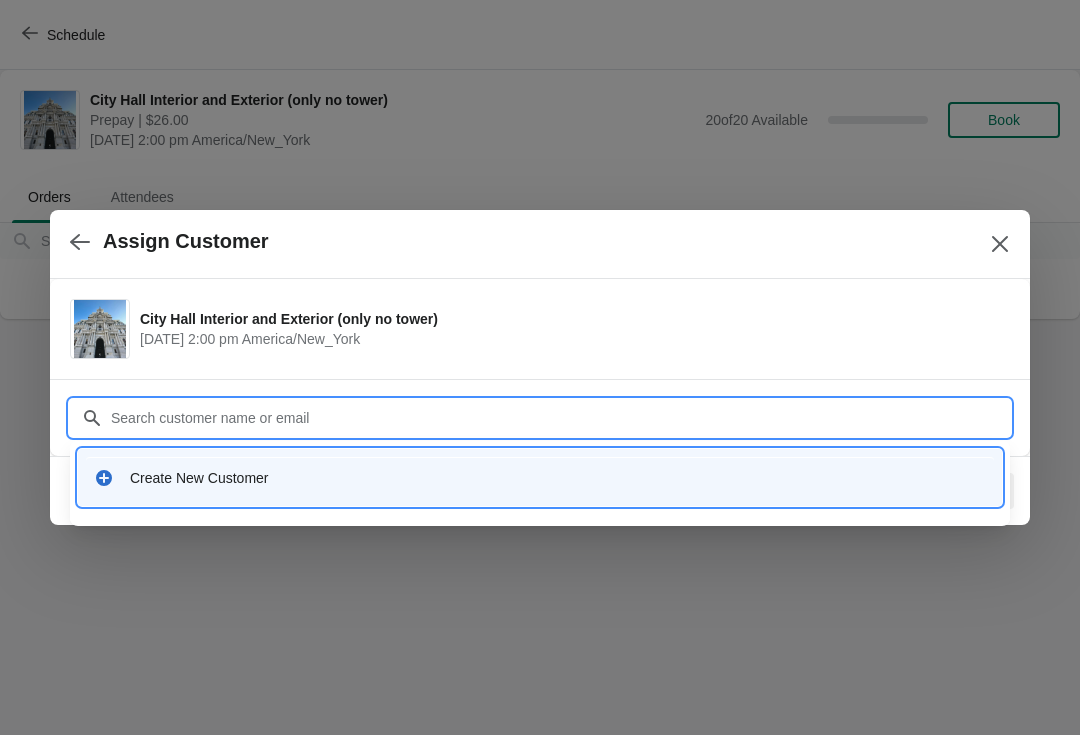 click on "Create New Customer" at bounding box center [540, 477] 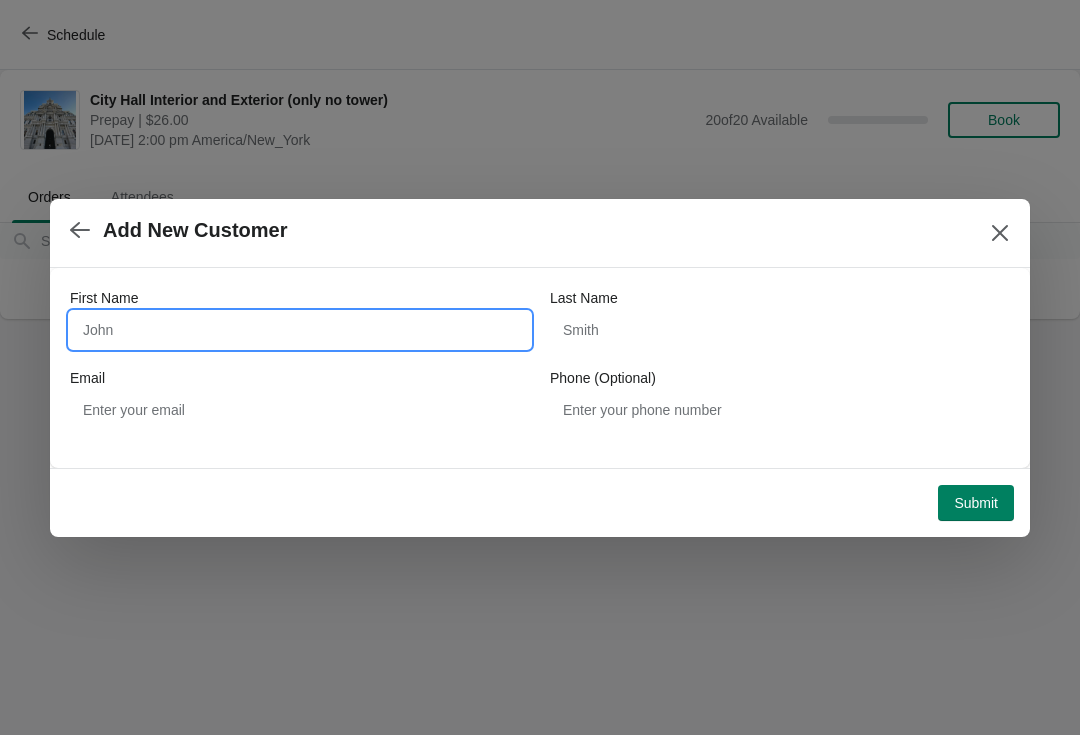 click on "First Name" at bounding box center [300, 330] 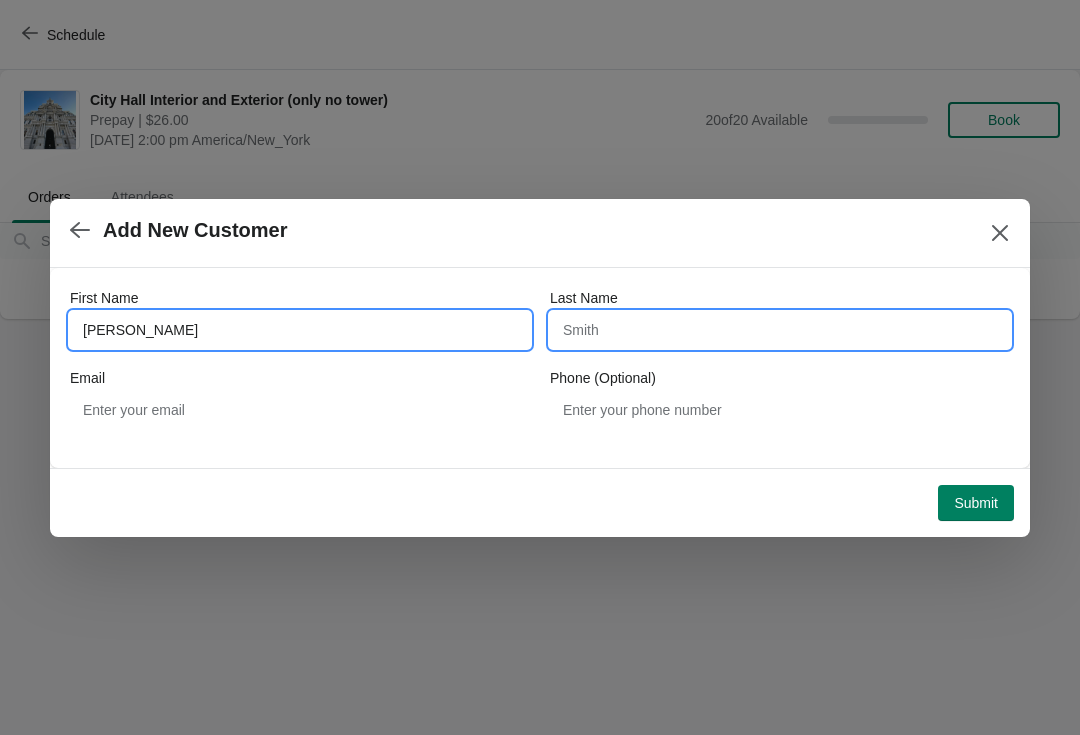 click on "Last Name" at bounding box center [780, 330] 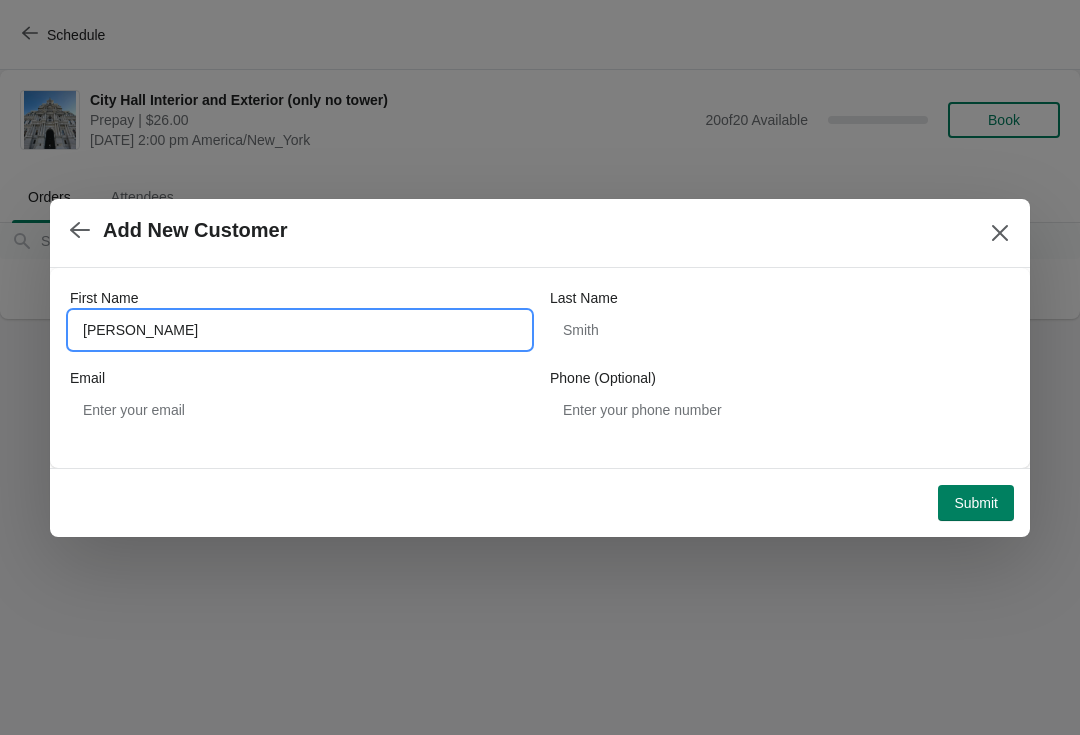 type on "Sheila" 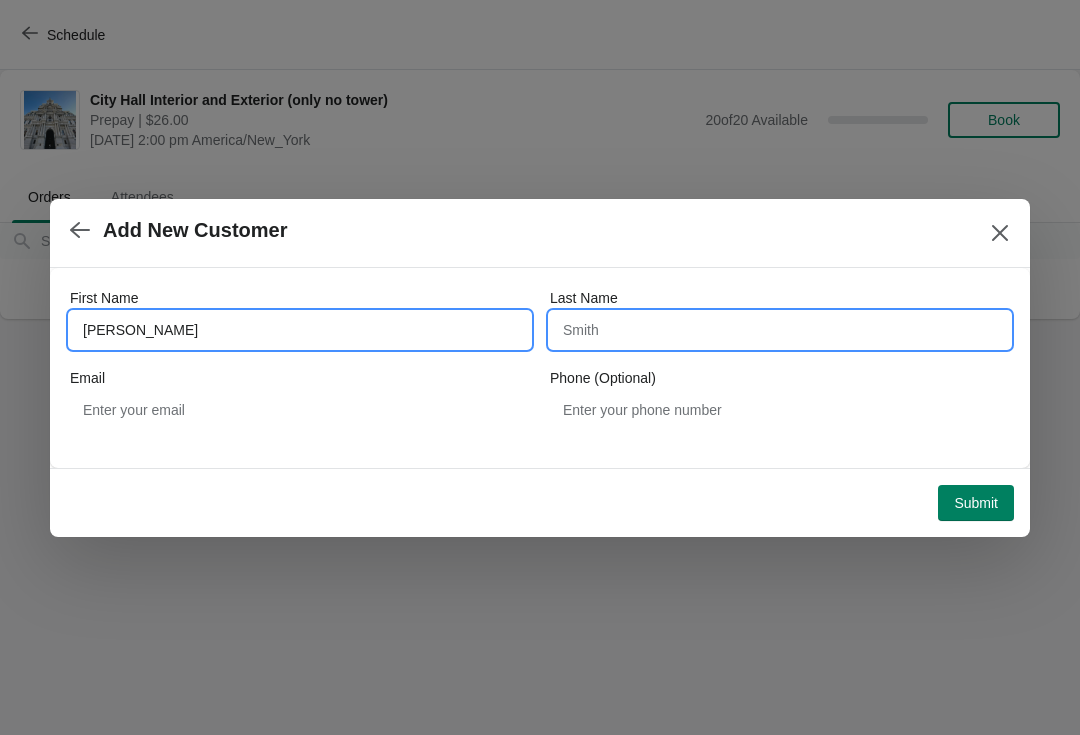 click on "Last Name" at bounding box center (780, 330) 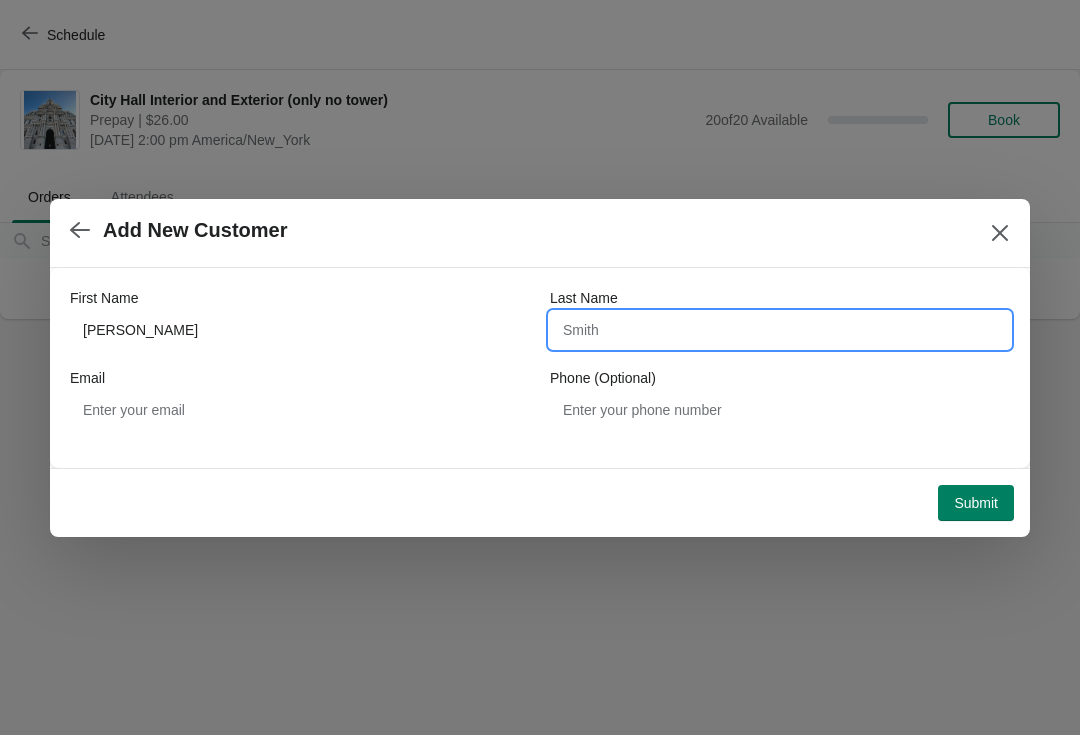 type on "p" 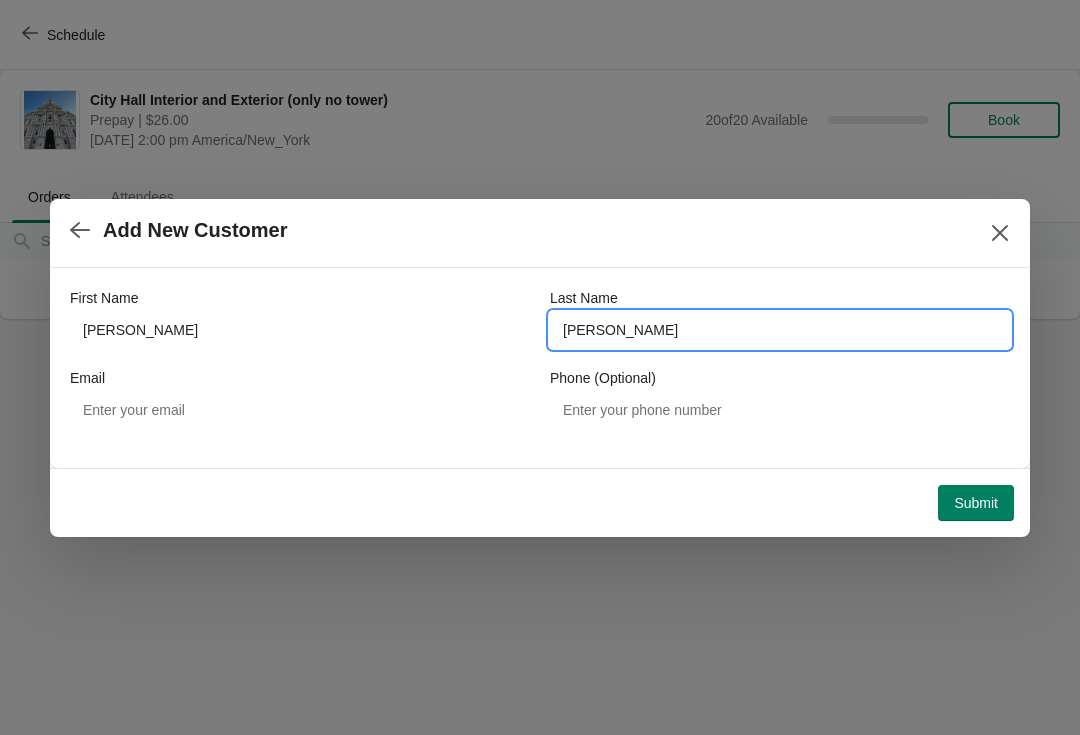 type on "Pacheco" 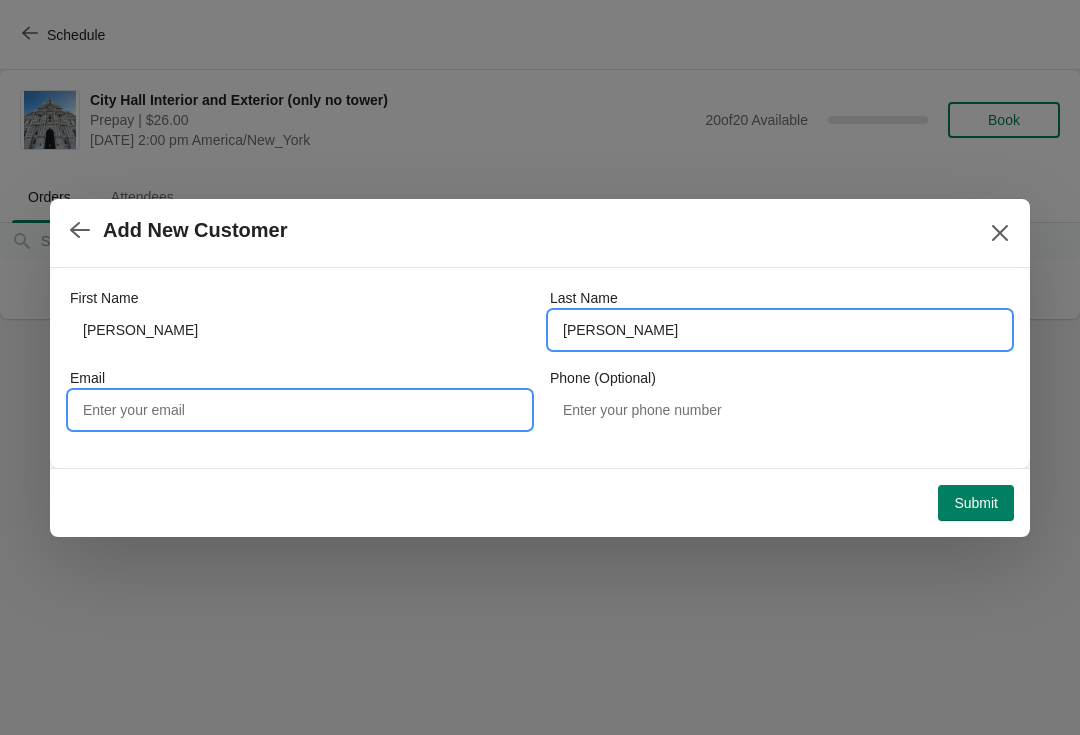 click on "Email" at bounding box center (300, 410) 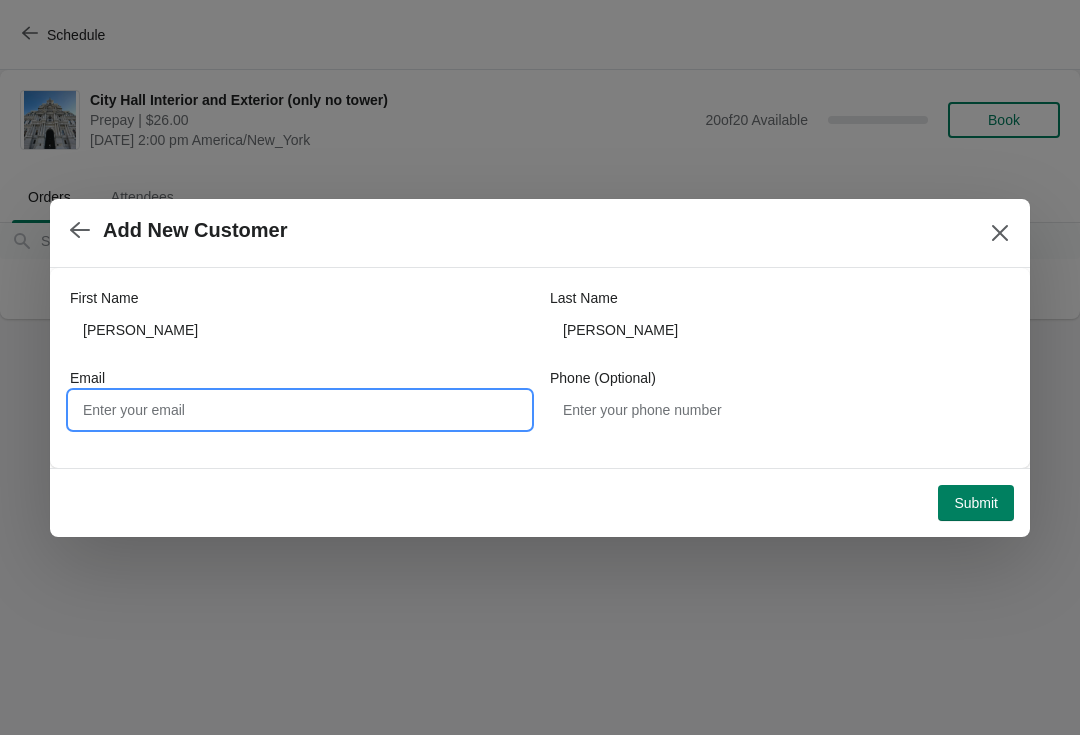 click on "Submit" at bounding box center (976, 503) 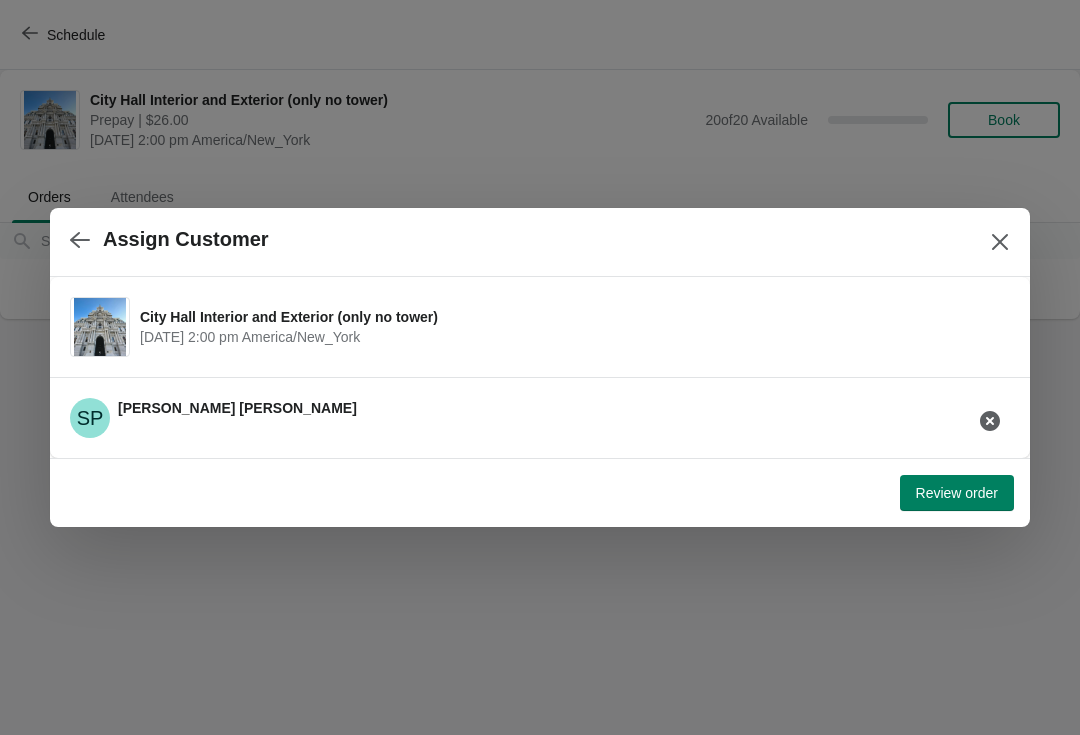 click on "Review order" at bounding box center (957, 493) 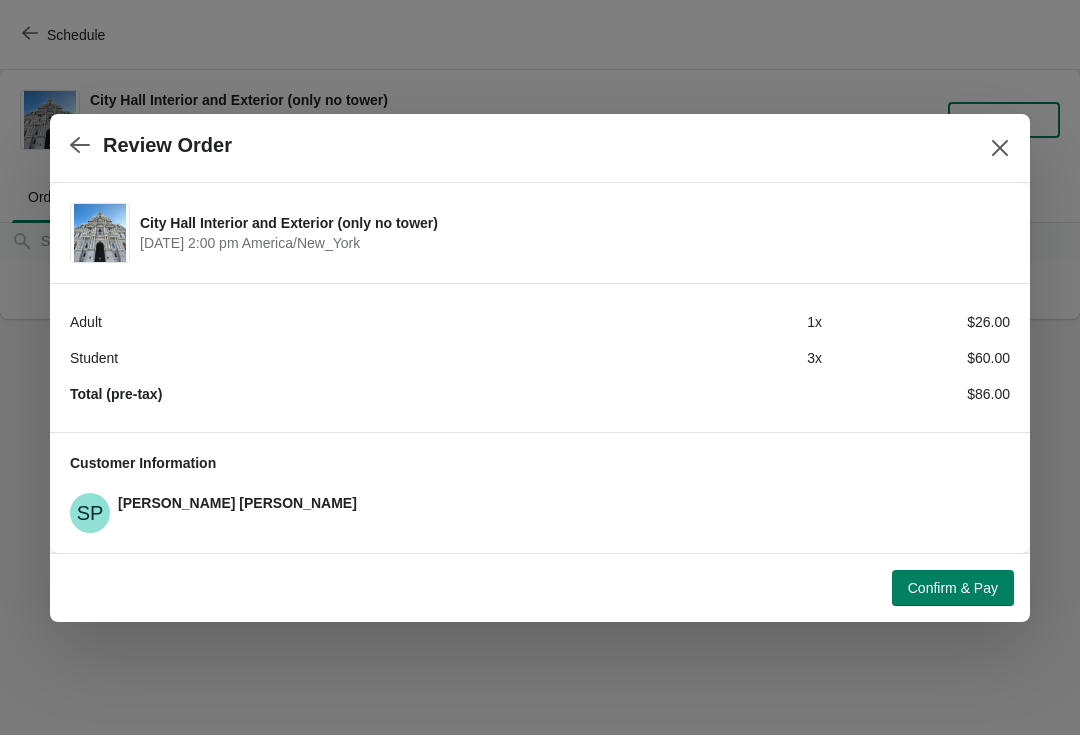 click on "Confirm & Pay" at bounding box center [953, 588] 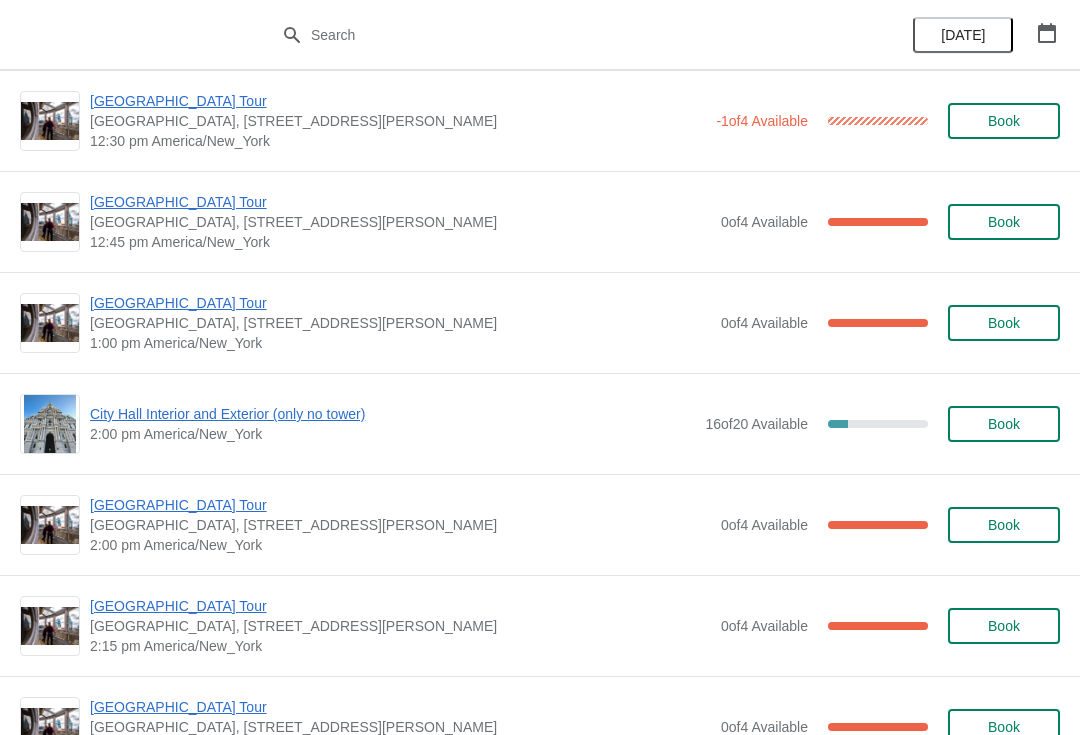 scroll, scrollTop: 1303, scrollLeft: 0, axis: vertical 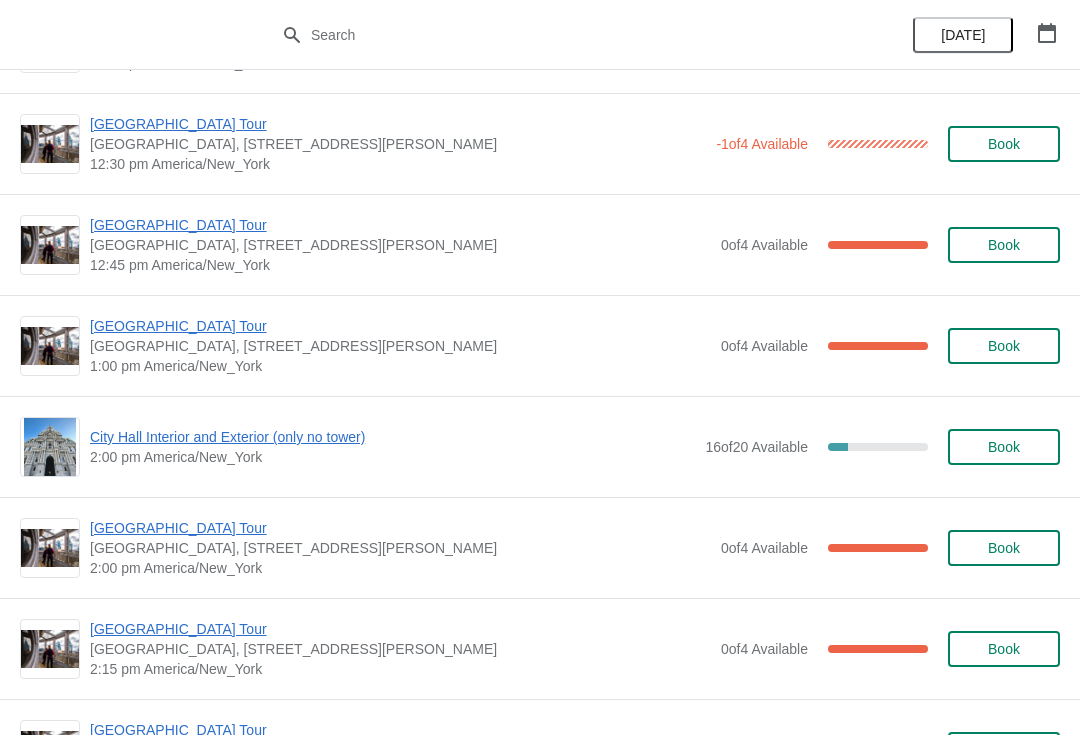 click on "[GEOGRAPHIC_DATA] Tour" at bounding box center [400, 225] 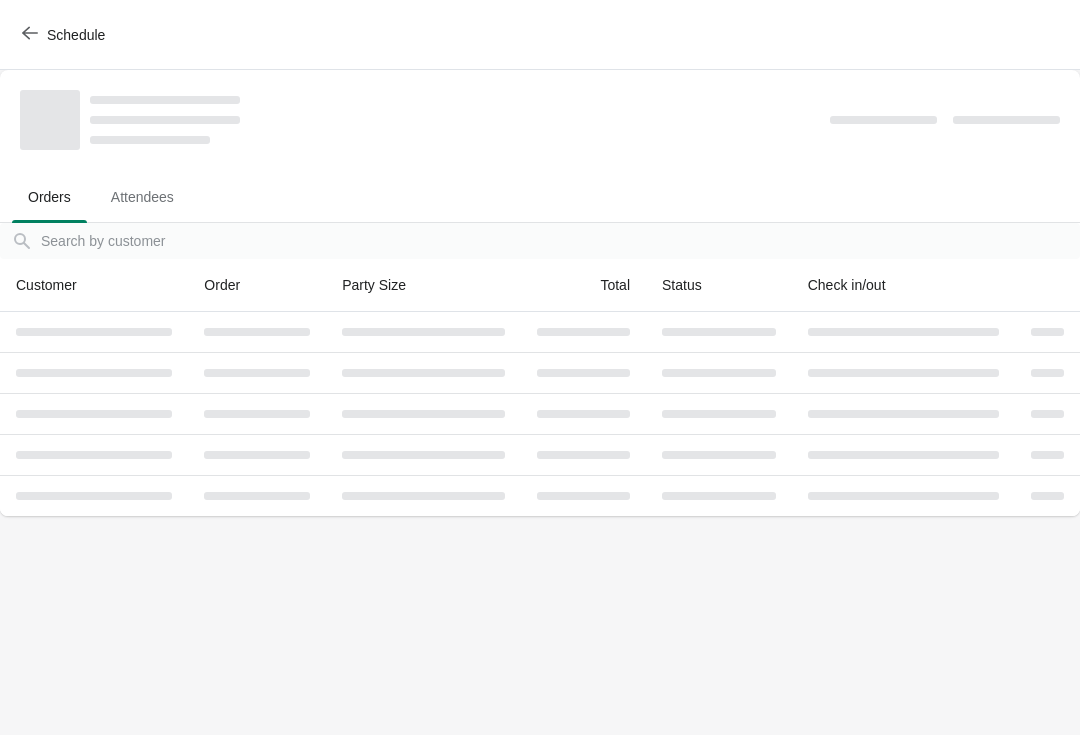 scroll, scrollTop: 0, scrollLeft: 0, axis: both 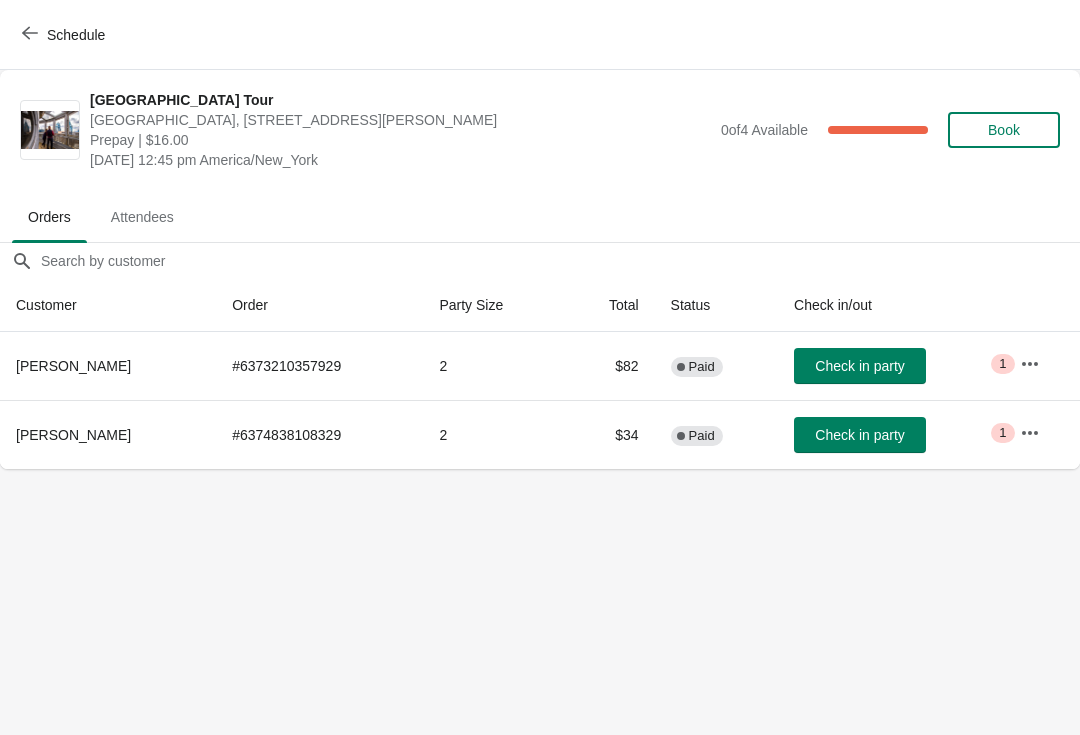 click on "Check in party" at bounding box center (859, 435) 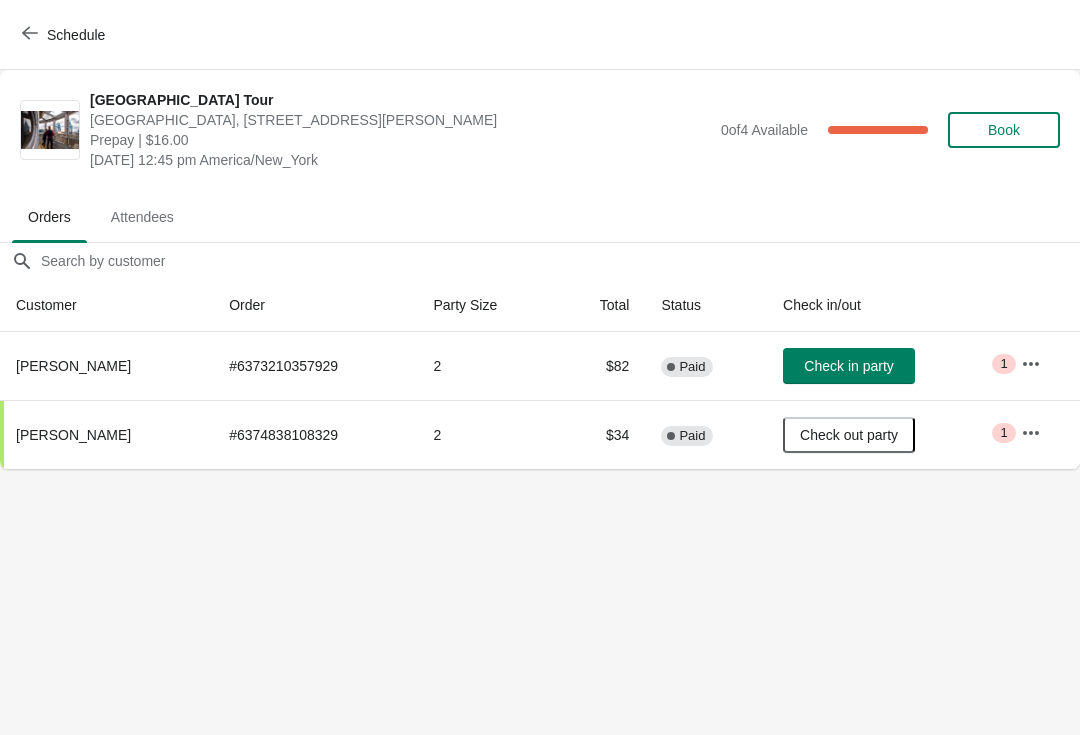 click on "Schedule" at bounding box center (65, 35) 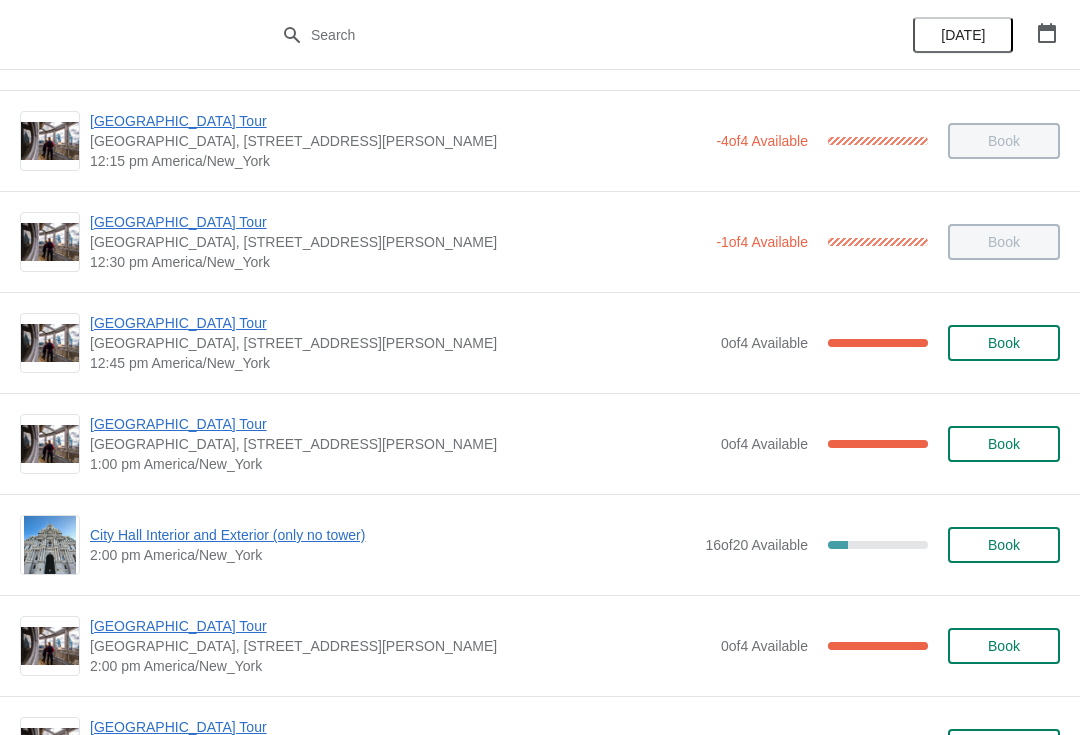scroll, scrollTop: 1208, scrollLeft: 0, axis: vertical 